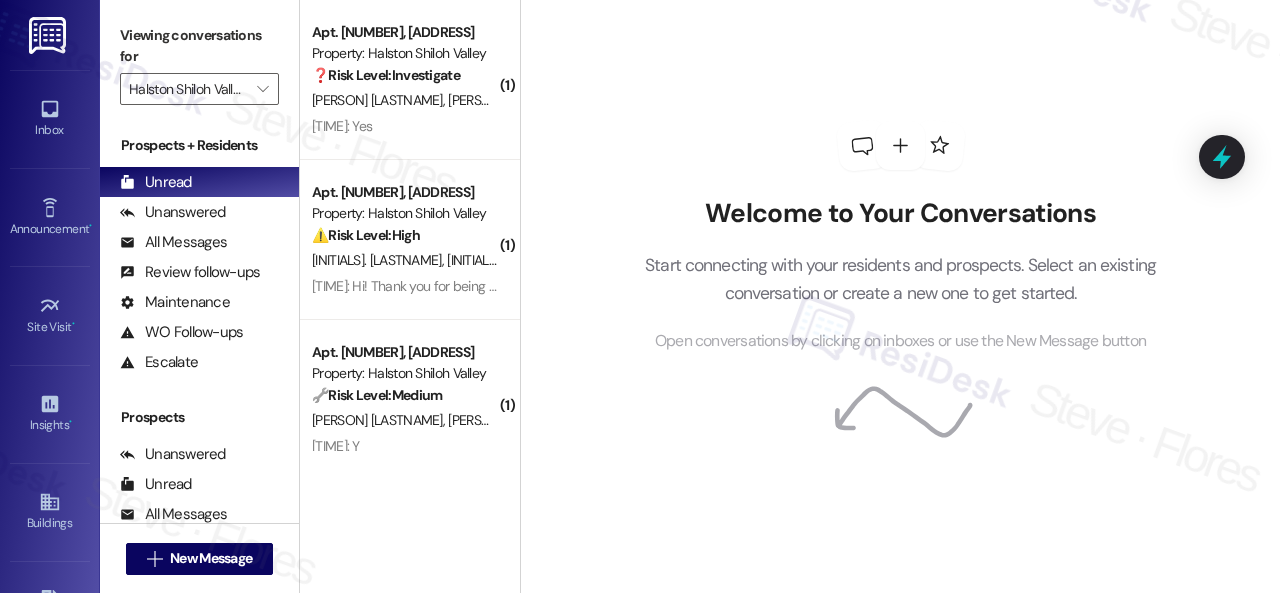 scroll, scrollTop: 0, scrollLeft: 0, axis: both 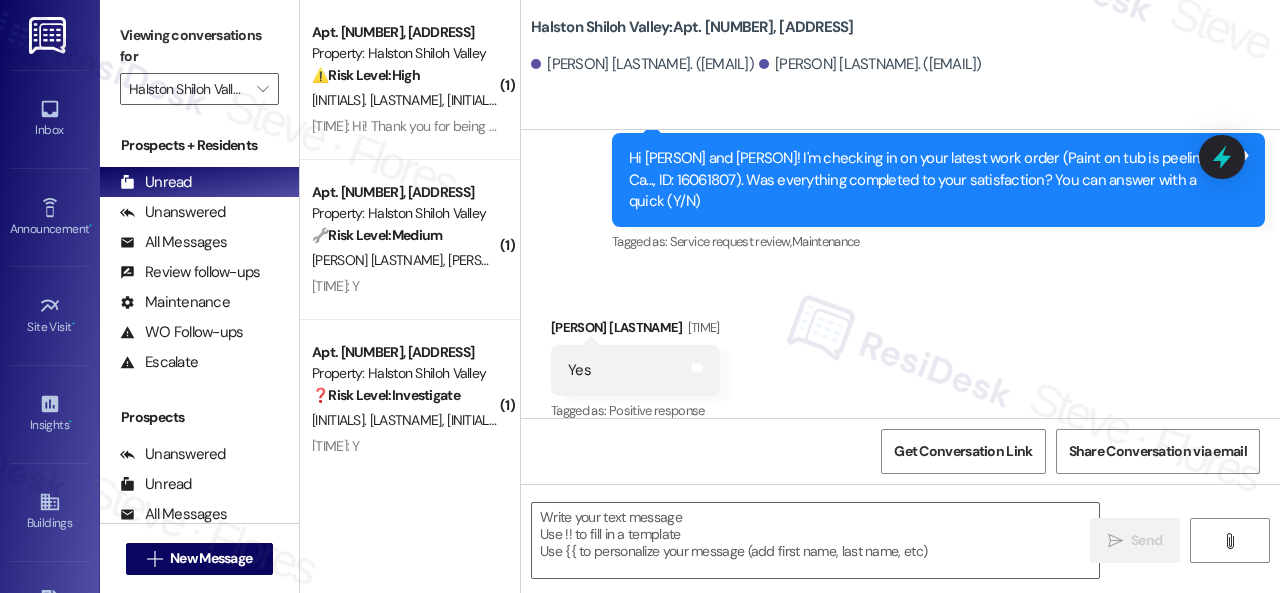 click on "Survey, sent via SMS Residesk Automated Survey [TIME] Hi [PERSON] and [PERSON]! I'm checking in on your latest work order (Paint on tub is peeling. Ca..., ID: 16061807). Was everything completed to your satisfaction? You can answer with a quick (Y/N) Tags and notes Tagged as:   Service request review ,  Click to highlight conversations about Service request review Maintenance Click to highlight conversations about Maintenance" at bounding box center (900, 166) 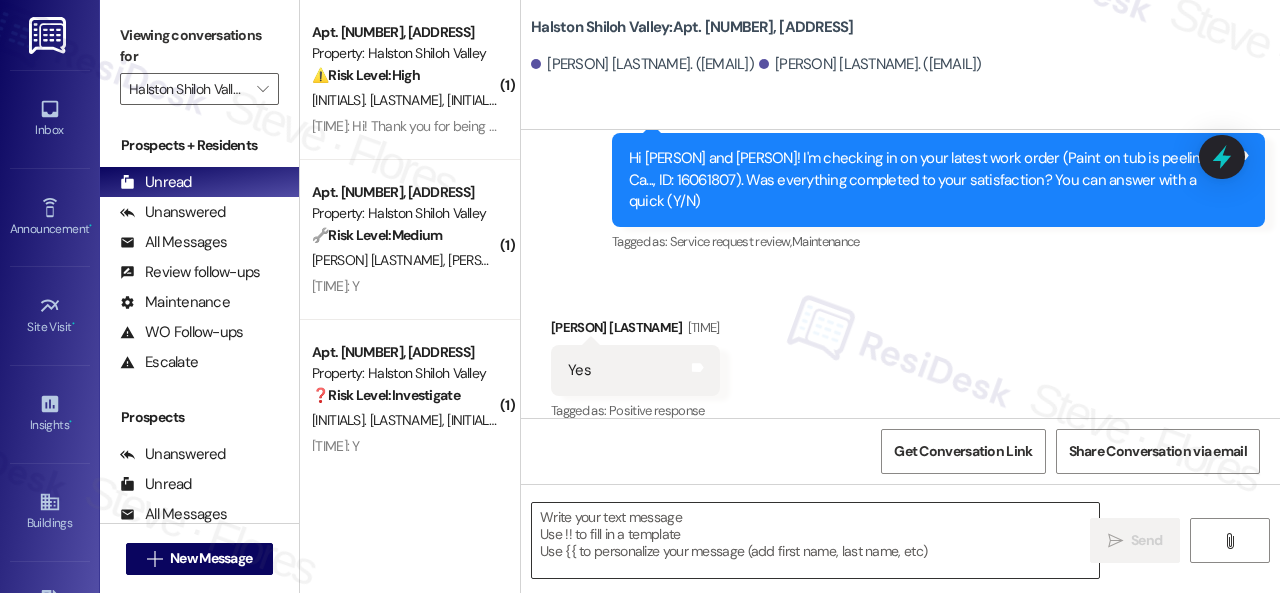 click at bounding box center (815, 540) 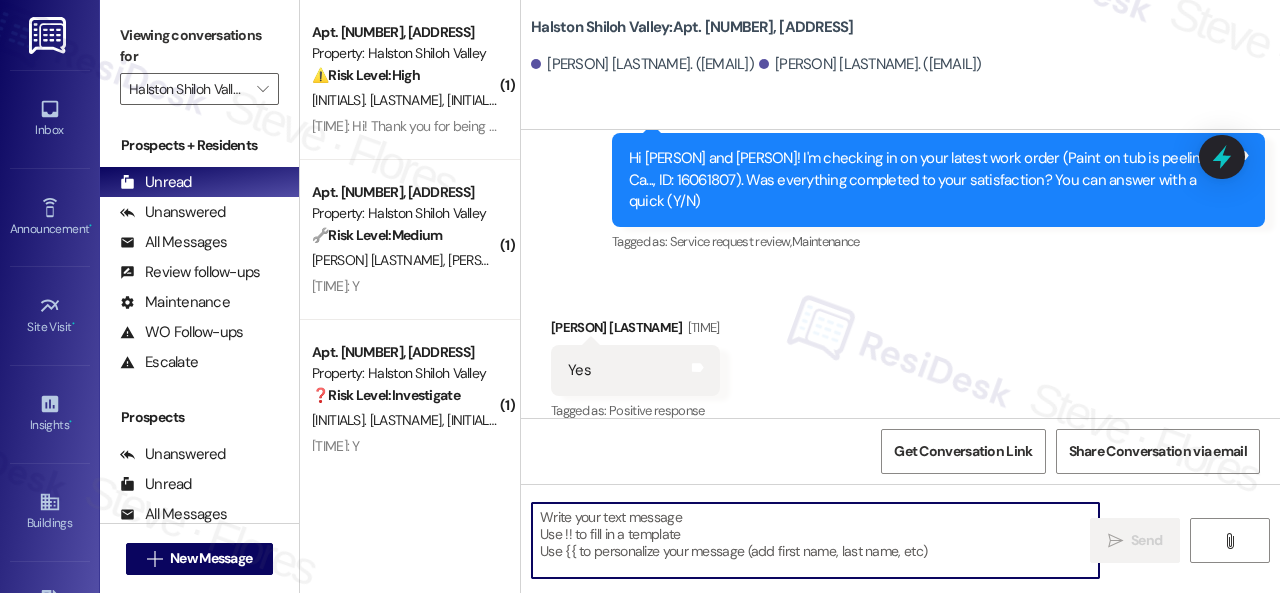 paste on "Glad everything’s all set! If {{property}} met your expectations, please reply with “Yes.” If not, no problem — we’d love to hear your feedback so we can continue to improve. Thank you!" 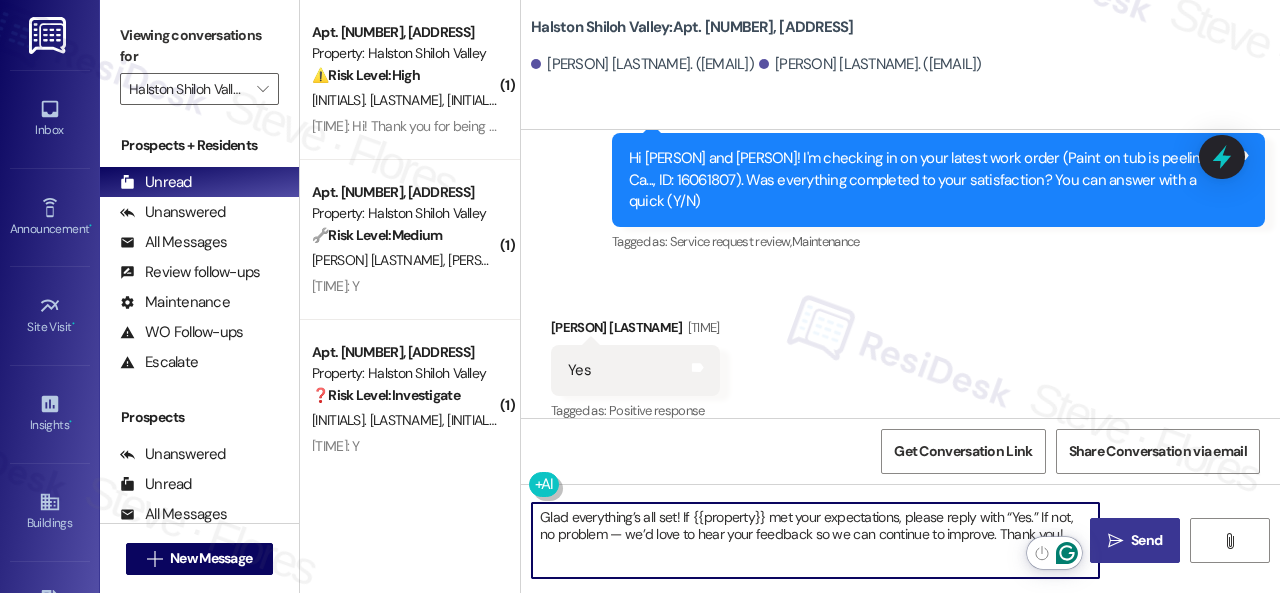 type on "Glad everything’s all set! If {{property}} met your expectations, please reply with “Yes.” If not, no problem — we’d love to hear your feedback so we can continue to improve. Thank you!" 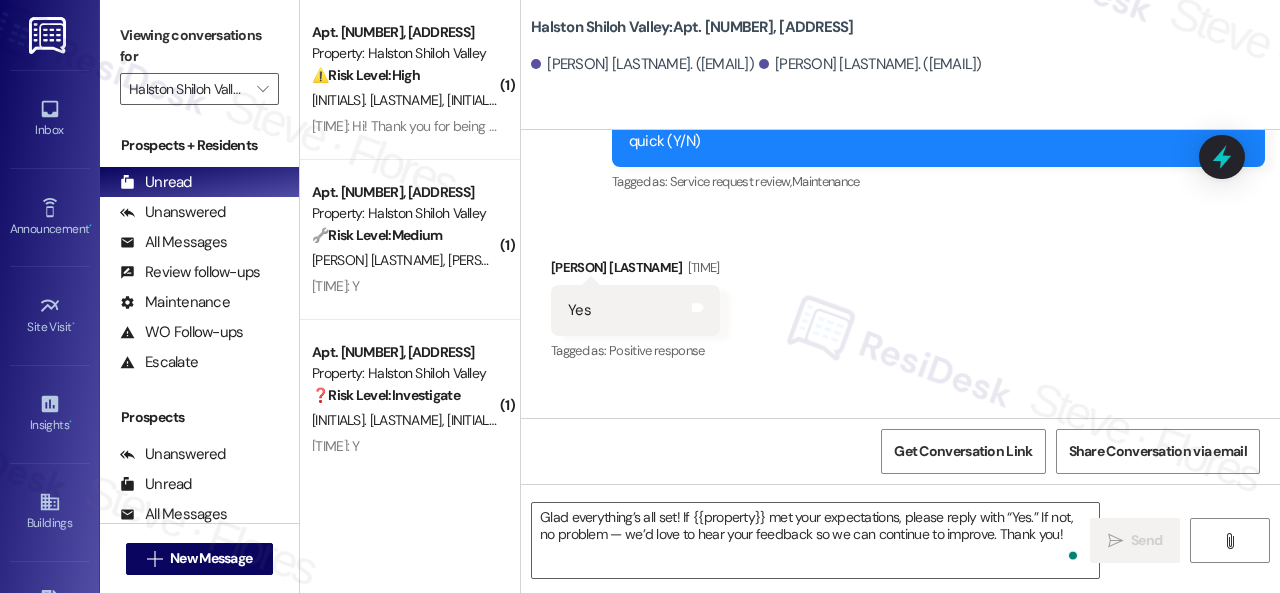 scroll, scrollTop: 2556, scrollLeft: 0, axis: vertical 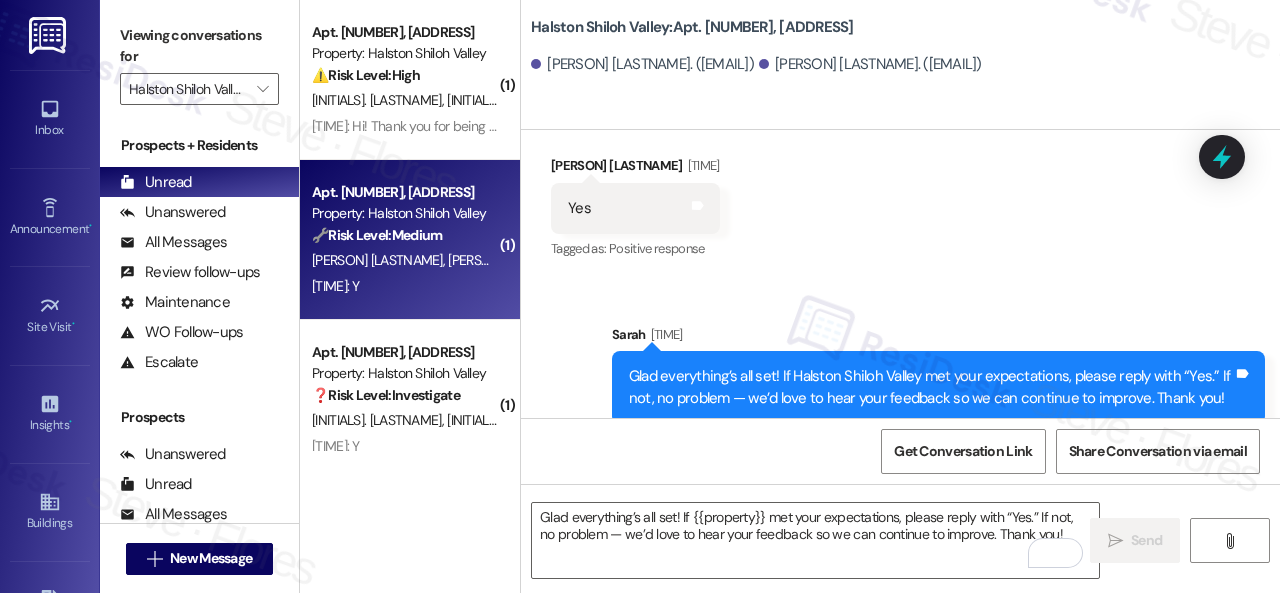 click on "[TIME]: Y [TIME]: Y" at bounding box center (404, 286) 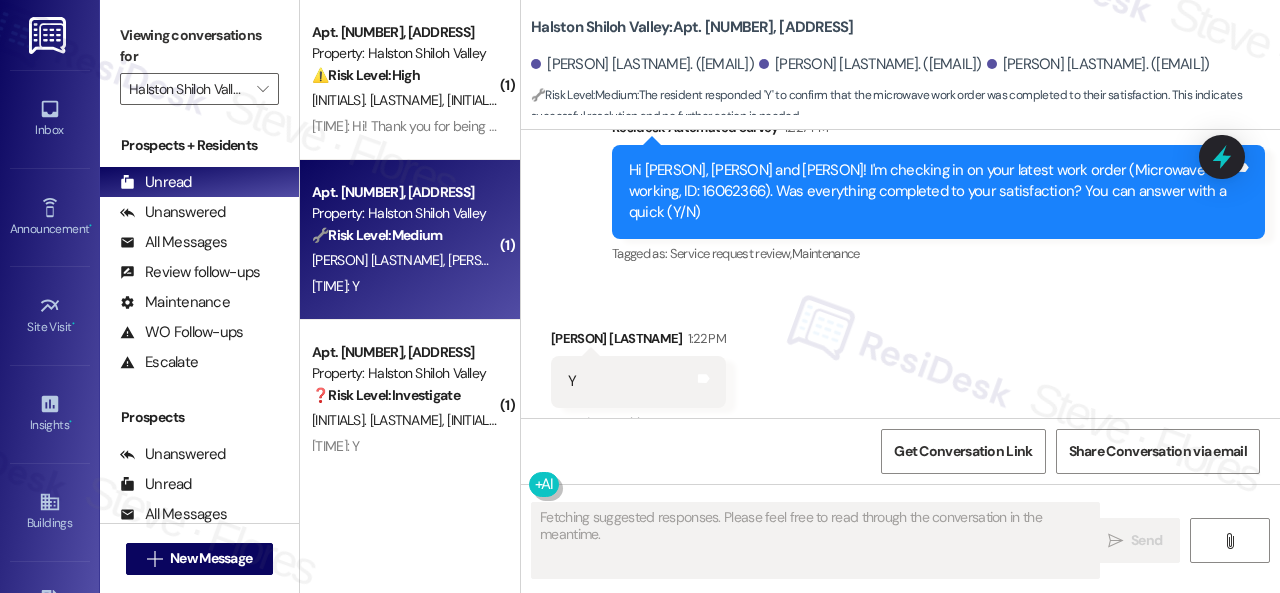 scroll, scrollTop: 1872, scrollLeft: 0, axis: vertical 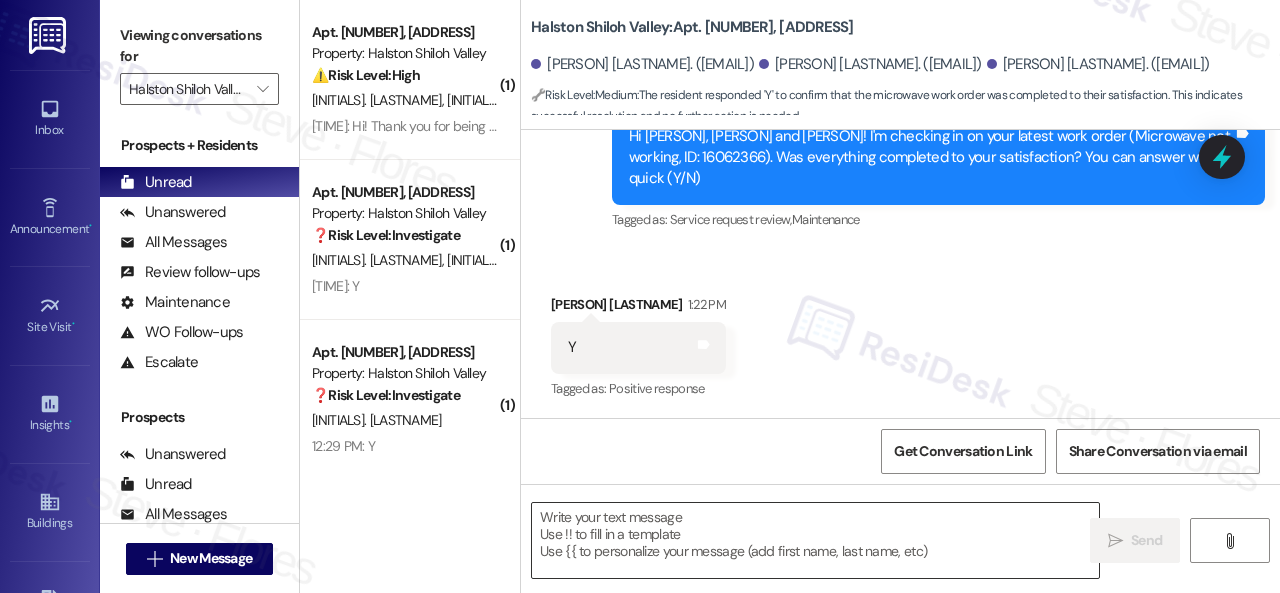 click at bounding box center [815, 540] 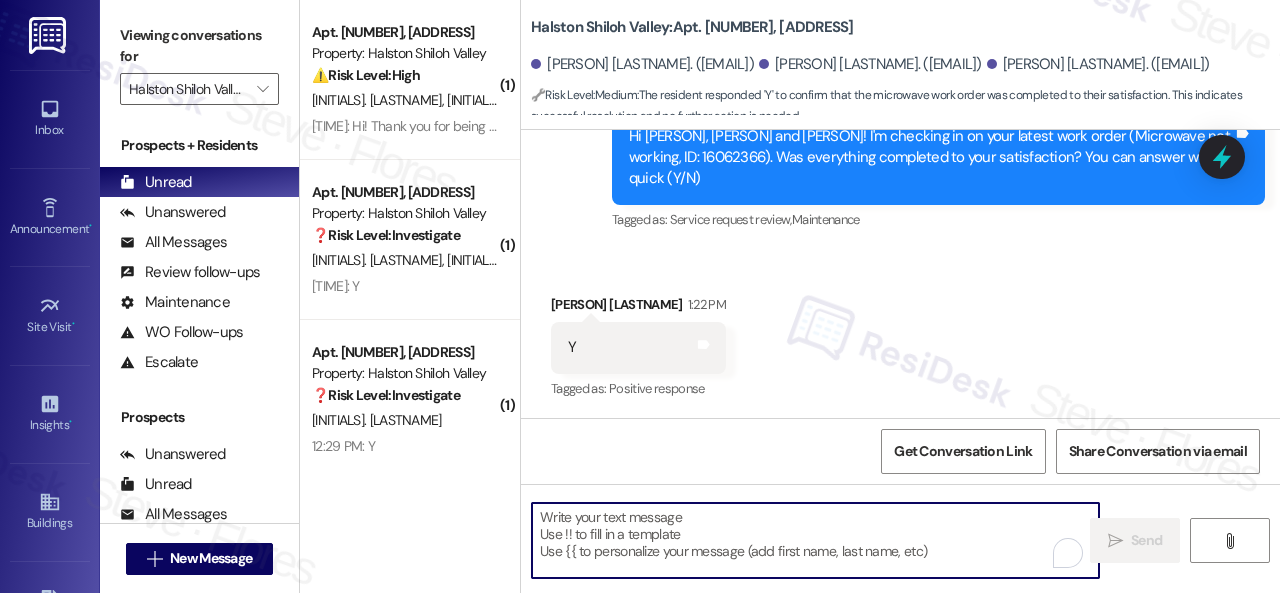 paste on "Glad everything’s all set! If {{property}} met your expectations, please reply with “Yes.” If not, no problem — we’d love to hear your feedback so we can continue to improve. Thank you!" 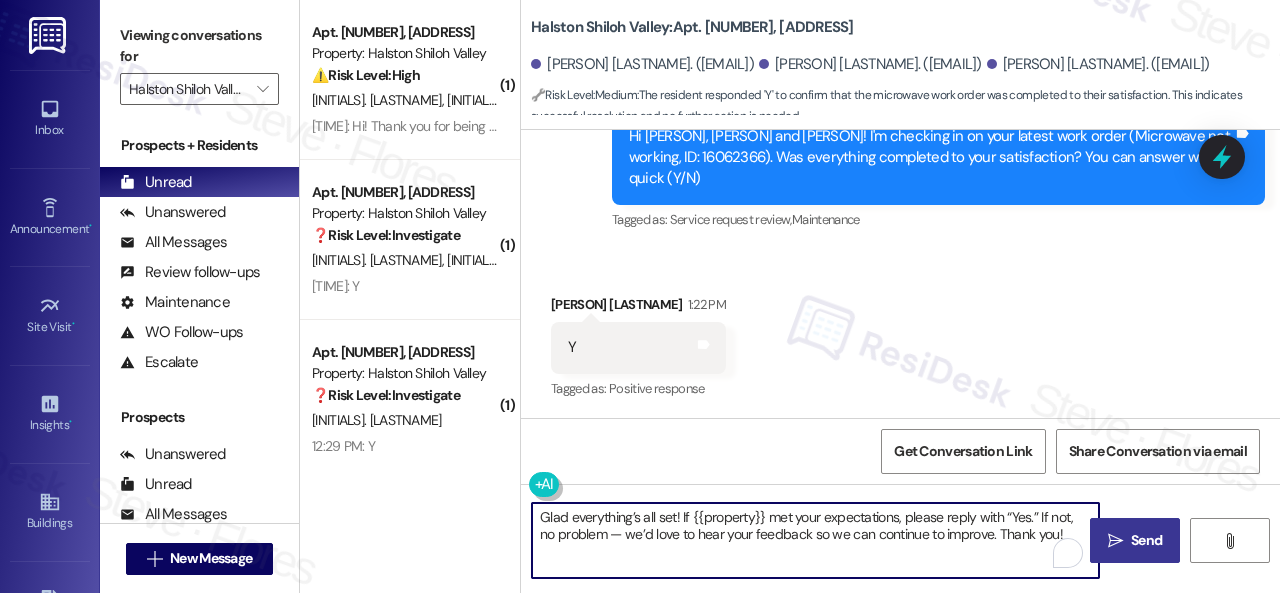 type on "Glad everything’s all set! If {{property}} met your expectations, please reply with “Yes.” If not, no problem — we’d love to hear your feedback so we can continue to improve. Thank you!" 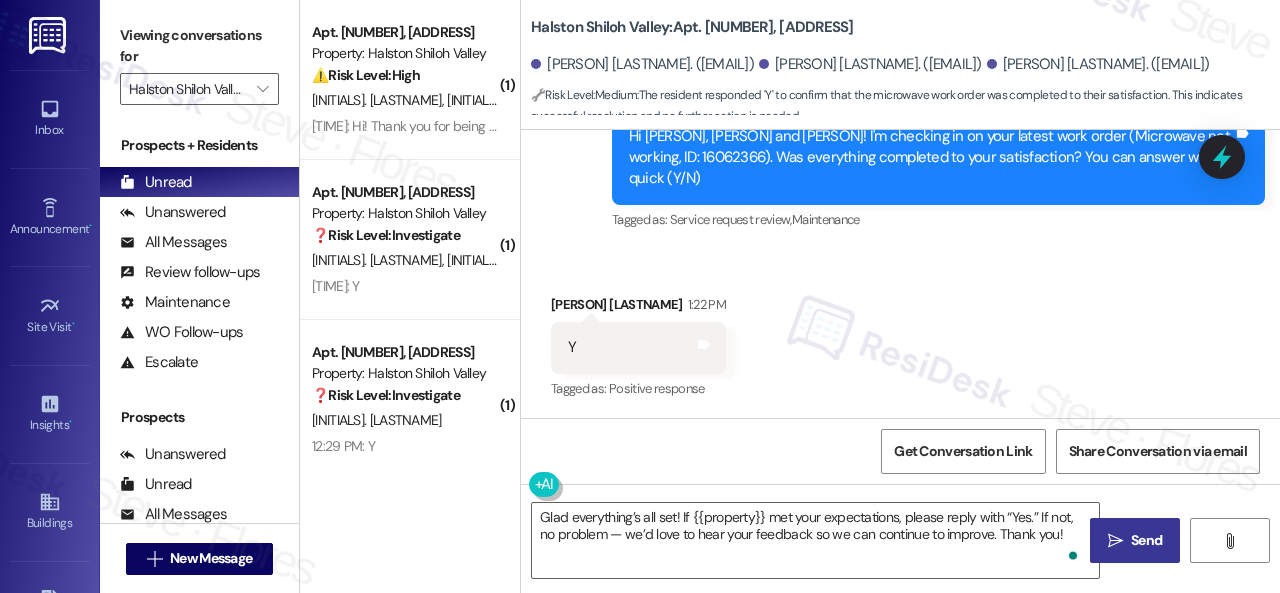 click on "Send" at bounding box center (1146, 540) 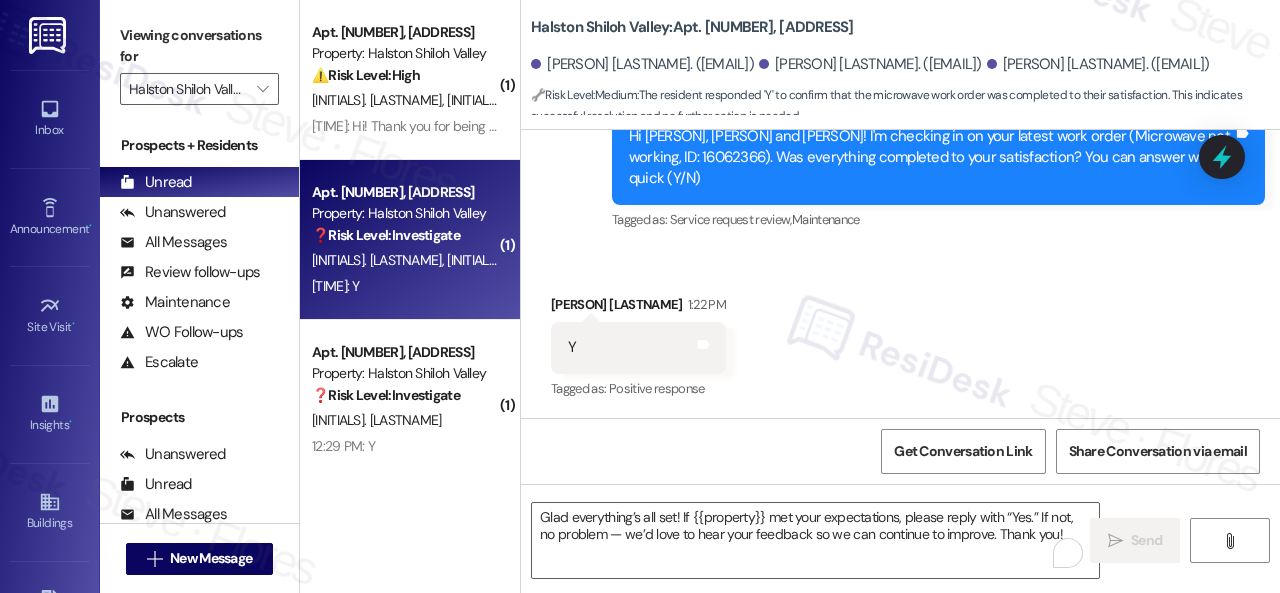 click on "[NAME] [LASTNAME] [NAME] [LASTNAME]" at bounding box center [404, 260] 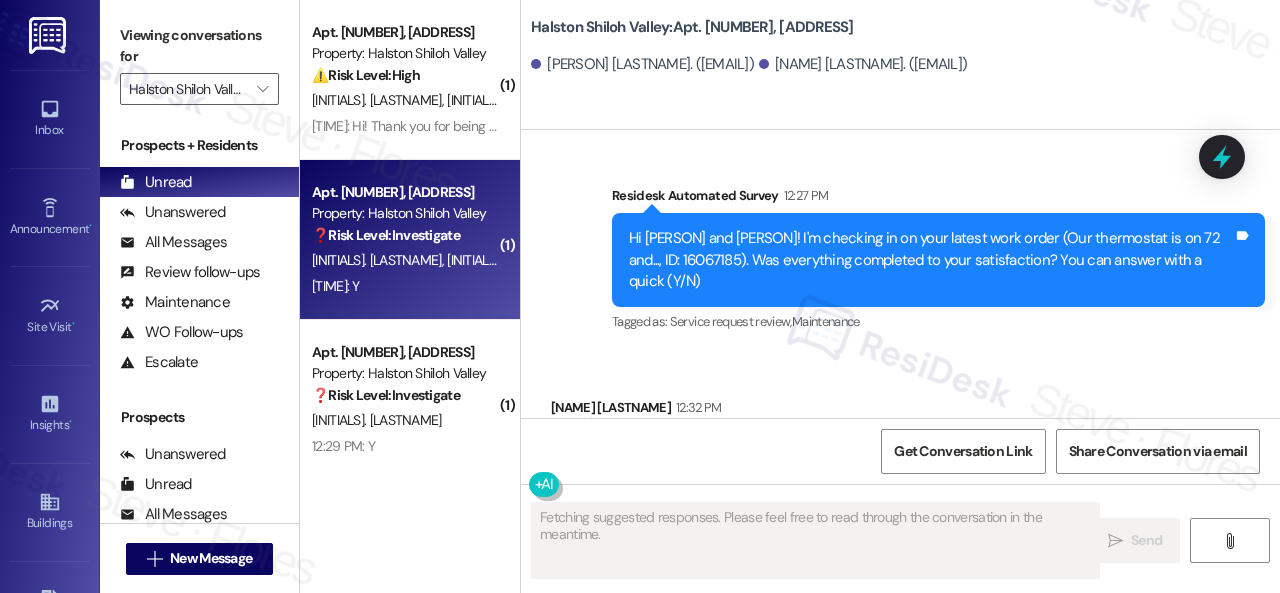 scroll, scrollTop: 7939, scrollLeft: 0, axis: vertical 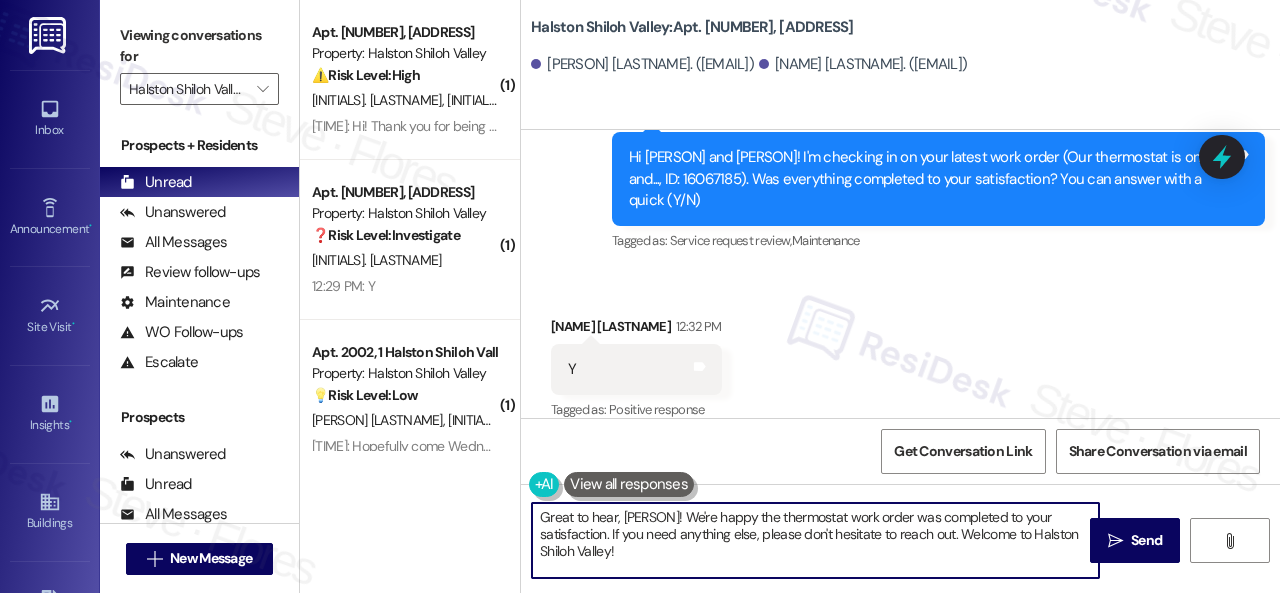 click on "( 1 ) Apt. 3017, 1 [STREET] [PROPERTY_NAME] Property: [PROPERTY_NAME] ⚠️  Risk Level:  High The resident reports that the pill bug issue persists despite the completed work order and suspects a leak is attracting them. This suggests a potential water leak, which could cause property damage and requires urgent attention. [INITIALS]. [INITIALS] 1:34 PM: Hi! Thank you for being so quick with the work order we really appreciate it!! The bugs still seem to be getting in, and I think it has more to do with there possibly being a leak of some kind and they are attracted to the moisture, and there are some cracks under the walls baseboards that they're either getting in from or hiding in  ( 1 ) Apt. 1212, 1 [STREET] [PROPERTY_NAME] Property: [PROPERTY_NAME] ❓  Risk Level:  Investigate [INITIALS]. [INITIALS] 12:29 PM: Y 12:29 PM: Y ( 1 ) Apt. 2002, 1 [STREET] [PROPERTY_NAME] Property: [PROPERTY_NAME] 💡  Risk Level:  Low [INITIALS]. [INITIALS] [PROPERTY_NAME]:  Apt. 1437, 1 [STREET] [PROPERTY_NAME]             WO :" at bounding box center (790, 296) 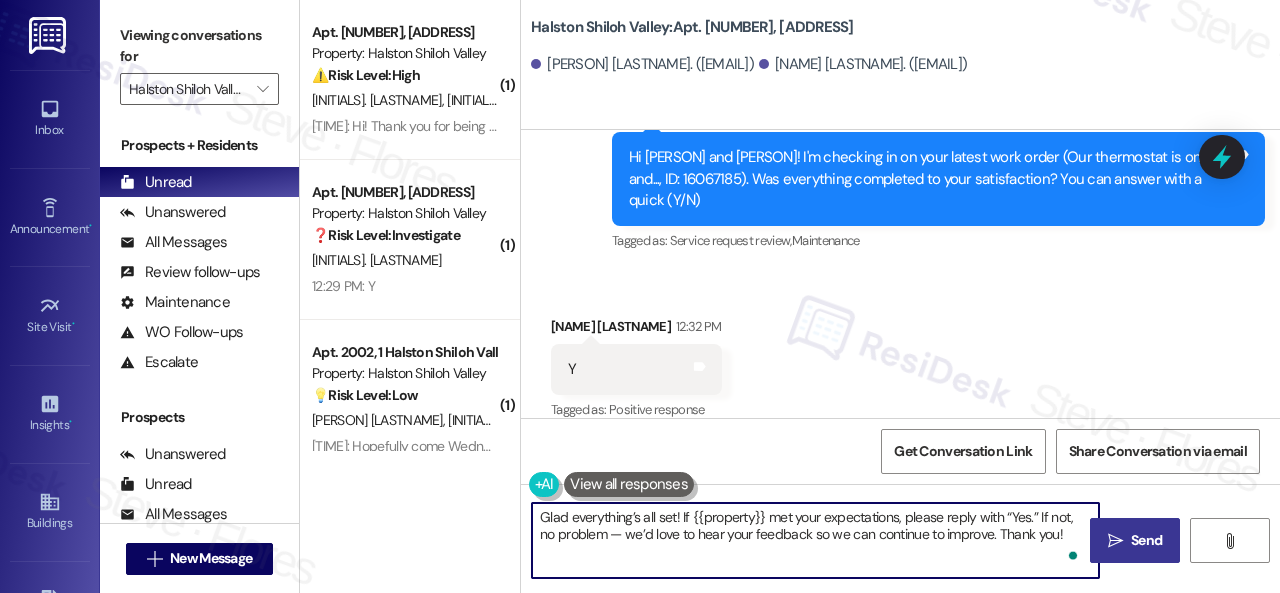 type on "Glad everything’s all set! If {{property}} met your expectations, please reply with “Yes.” If not, no problem — we’d love to hear your feedback so we can continue to improve. Thank you!" 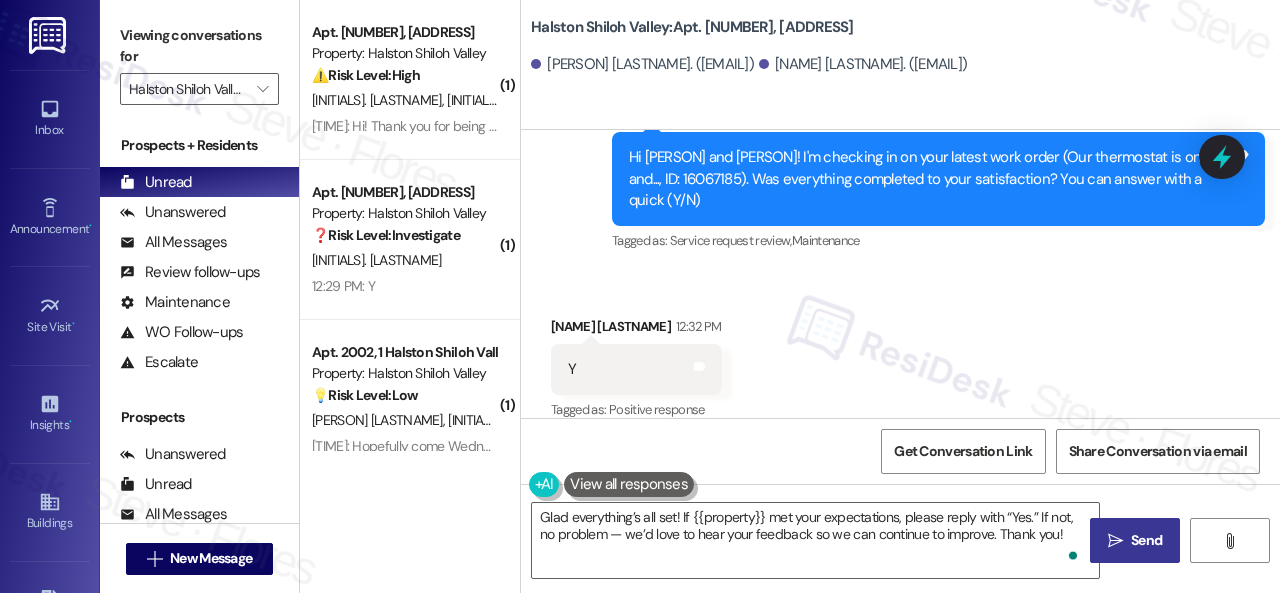 click on "Send" at bounding box center [1146, 540] 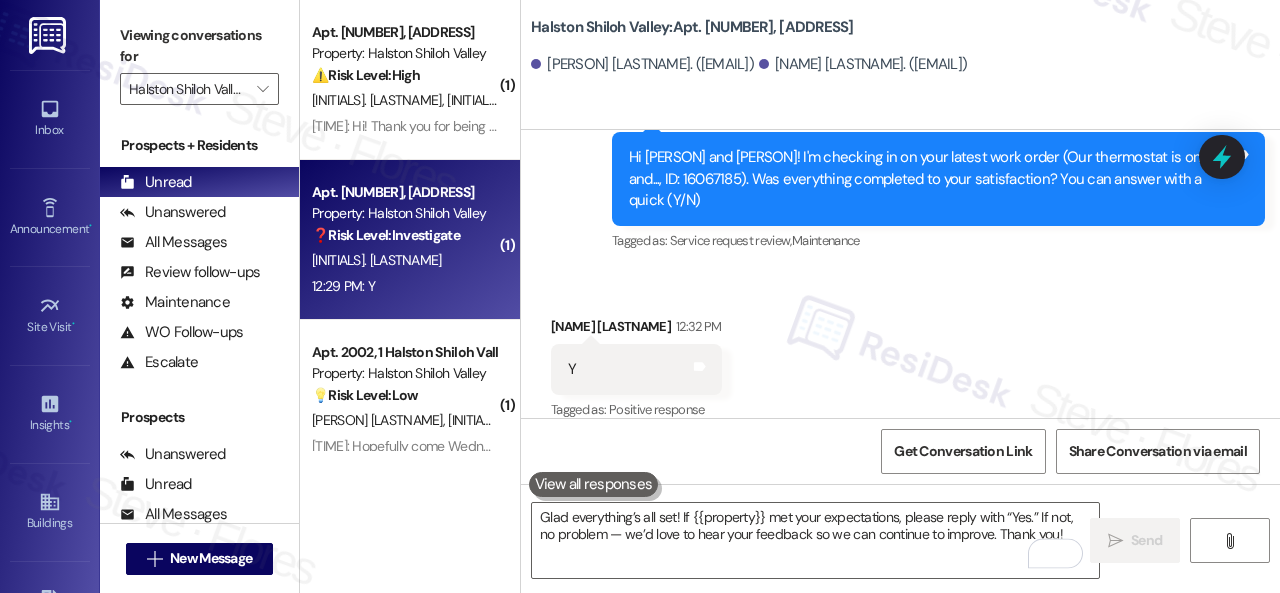 click on "[INITIALS]. [LASTNAME]" at bounding box center (404, 260) 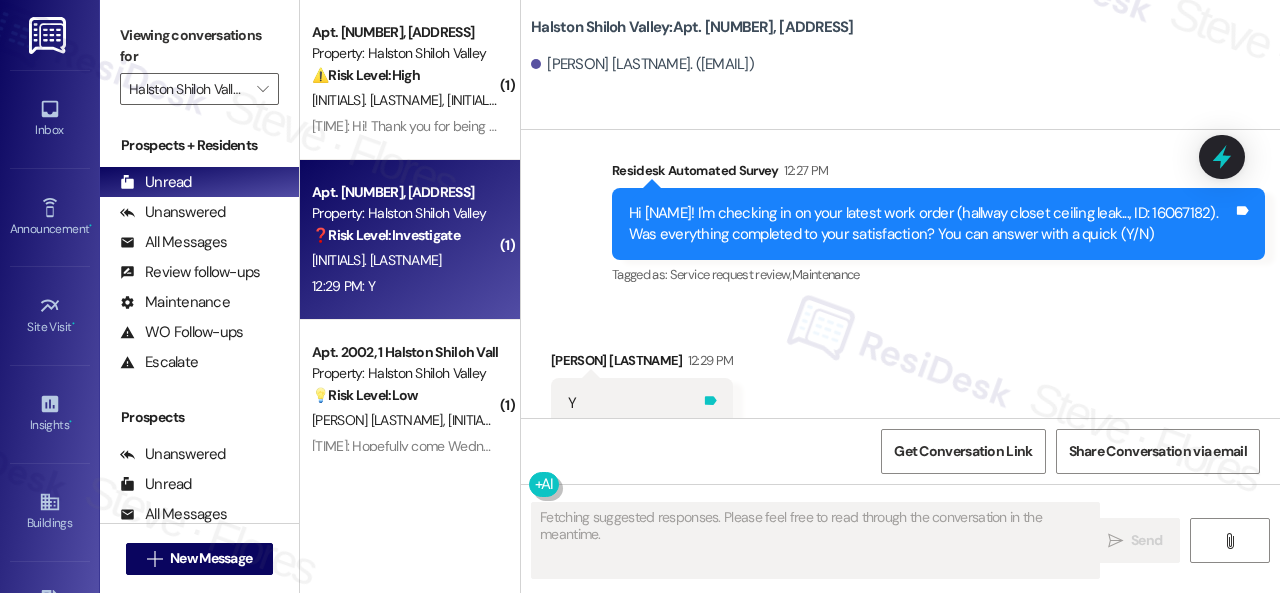 scroll, scrollTop: 8275, scrollLeft: 0, axis: vertical 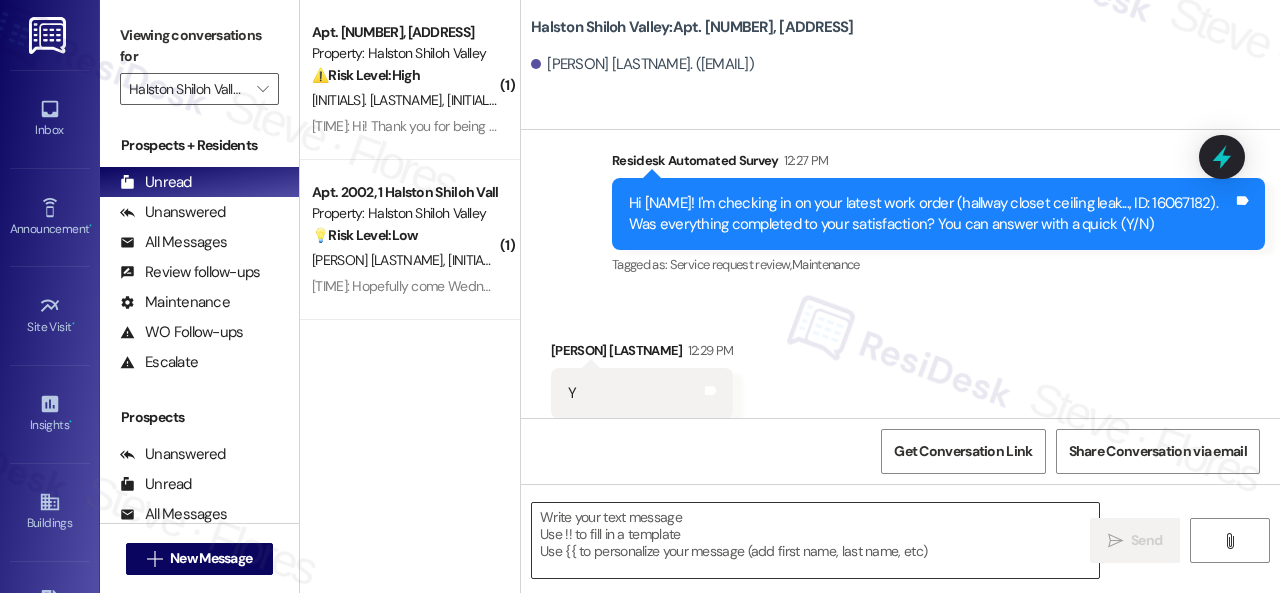 click at bounding box center (815, 540) 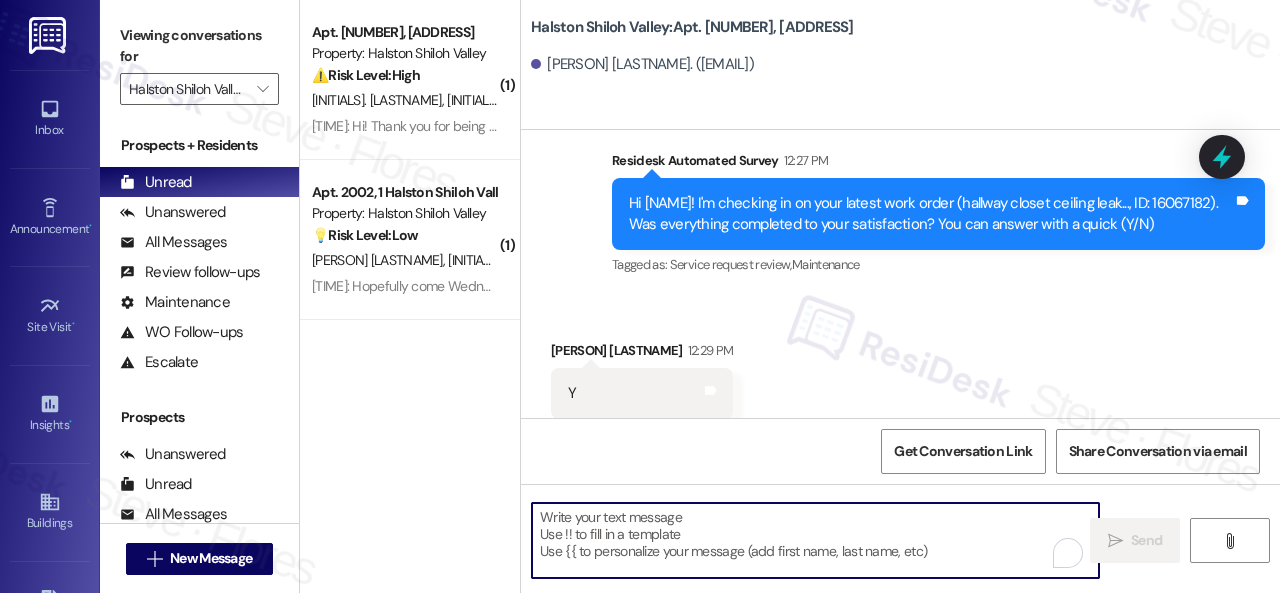 paste on "Glad everything’s all set! If {{property}} met your expectations, please reply with “Yes.” If not, no problem — we’d love to hear your feedback so we can continue to improve. Thank you!" 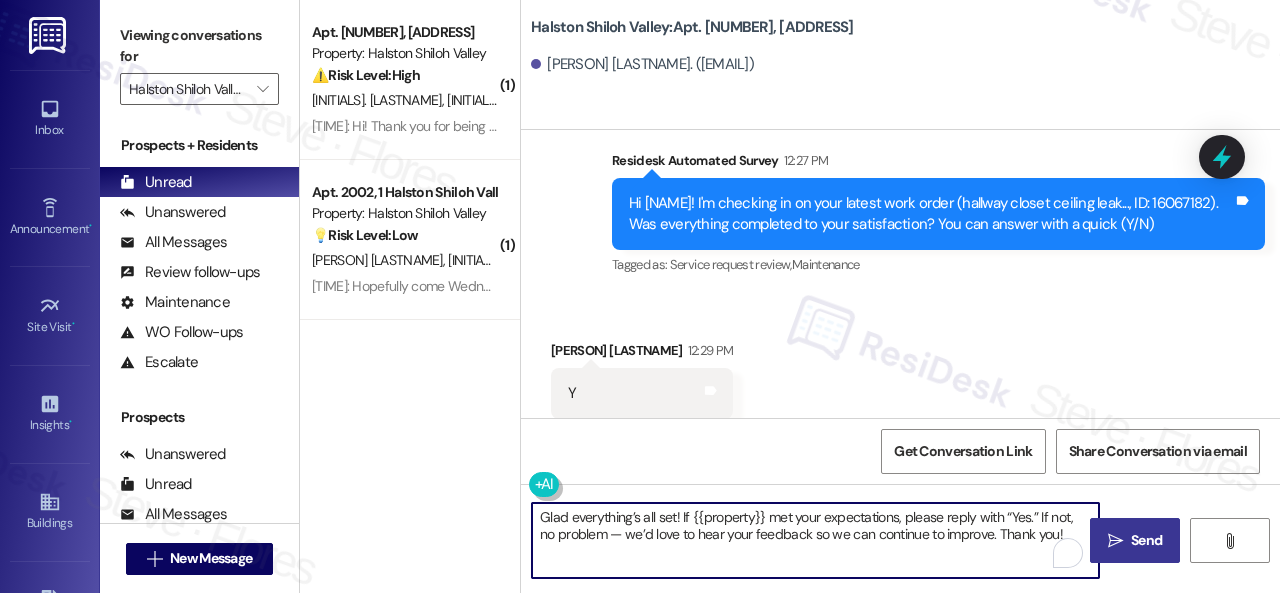 type on "Glad everything’s all set! If {{property}} met your expectations, please reply with “Yes.” If not, no problem — we’d love to hear your feedback so we can continue to improve. Thank you!" 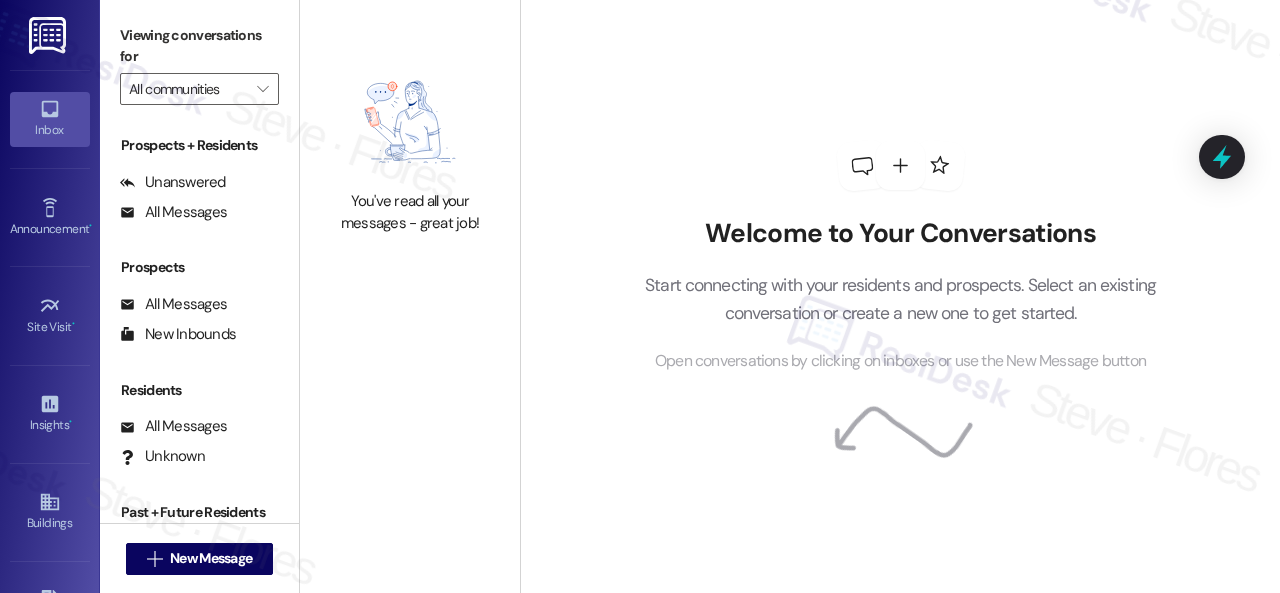 scroll, scrollTop: 352, scrollLeft: 0, axis: vertical 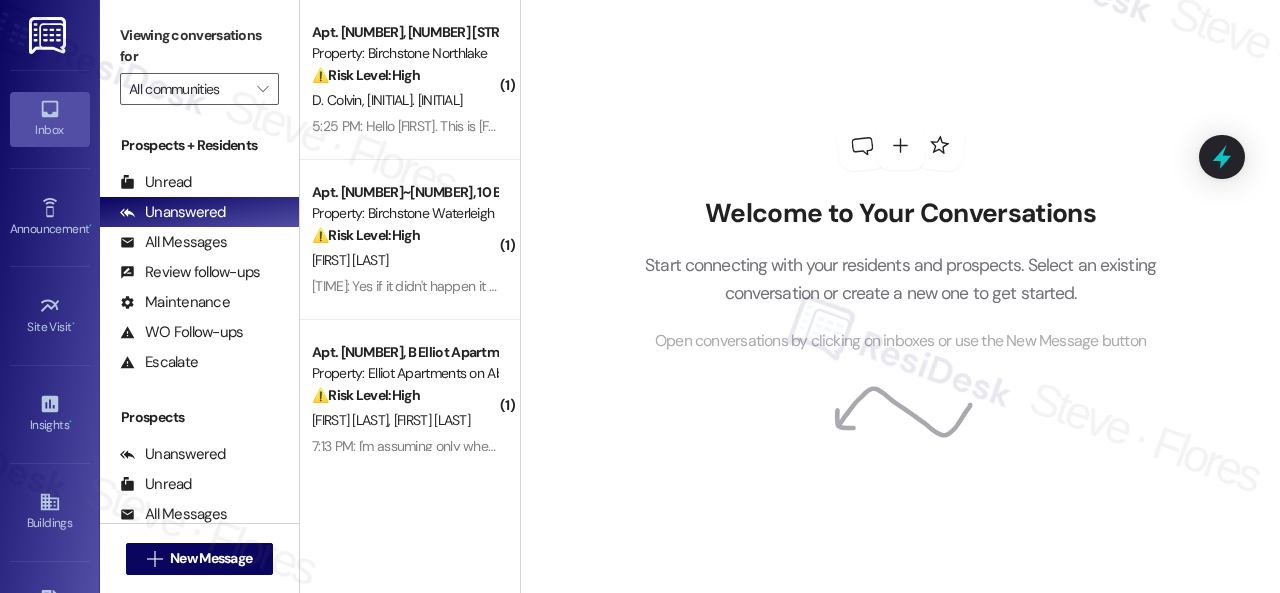 click on "Welcome to Your Conversations Start connecting with your residents and prospects. Select an existing conversation or create a new one to get started. Open conversations by clicking on inboxes or use the New Message button" at bounding box center [901, 237] 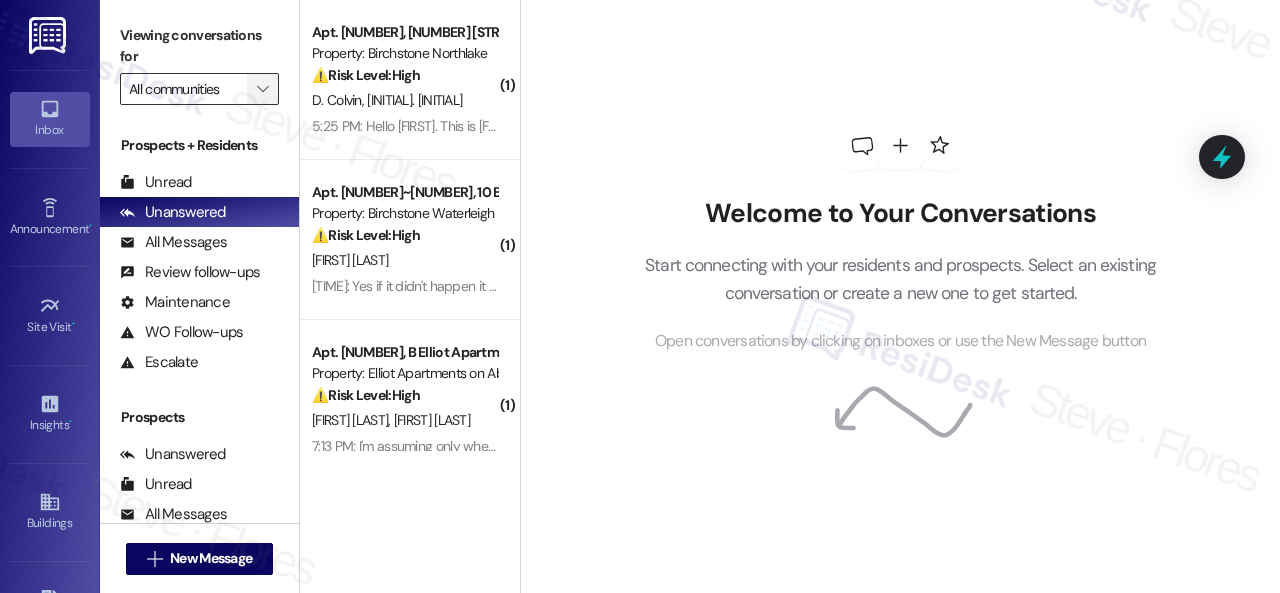 click on "" at bounding box center [262, 89] 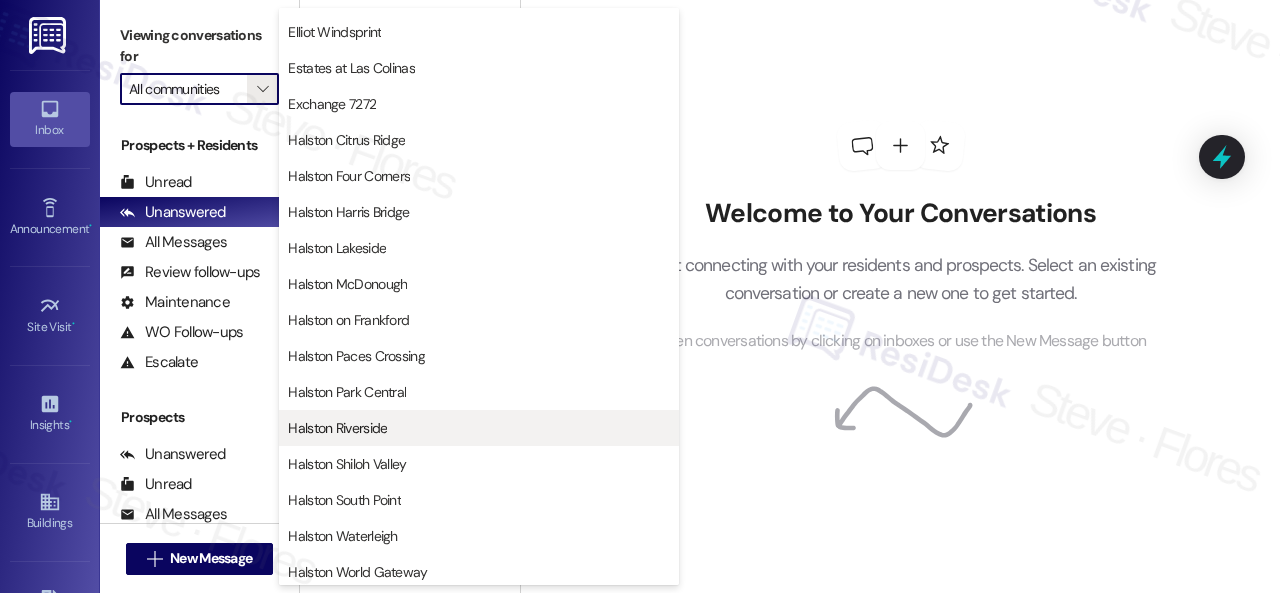scroll, scrollTop: 500, scrollLeft: 0, axis: vertical 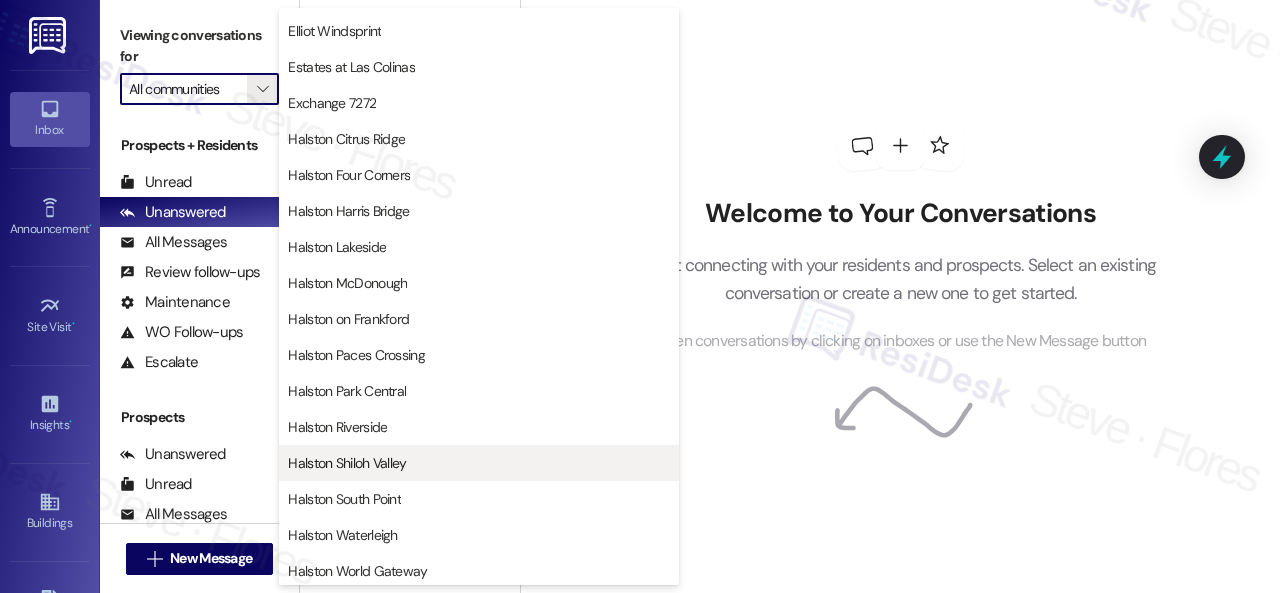 click on "Halston Shiloh Valley" at bounding box center [347, 463] 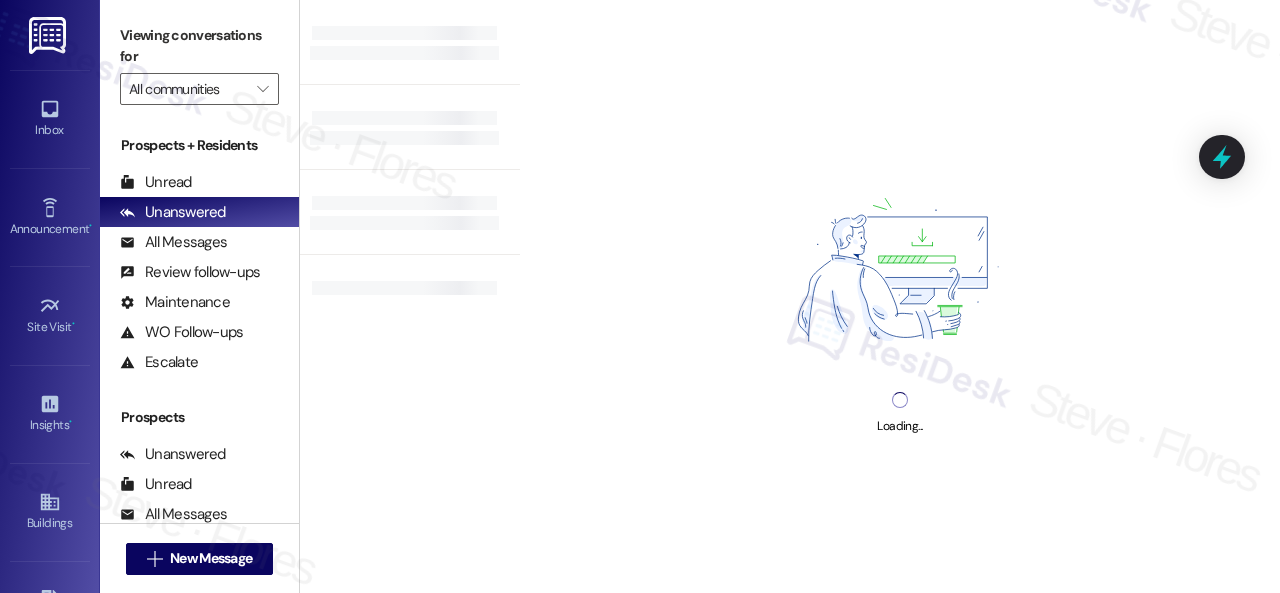 type on "Halston Shiloh Valley" 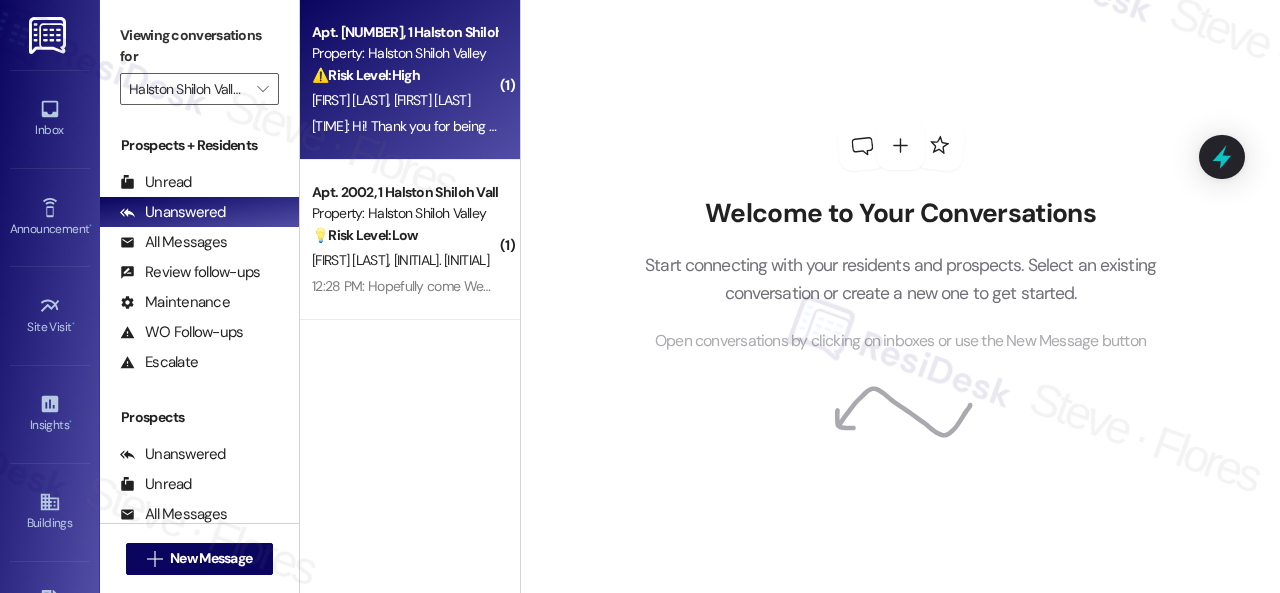 click on "C. Malphus S. Hudson" at bounding box center (404, 100) 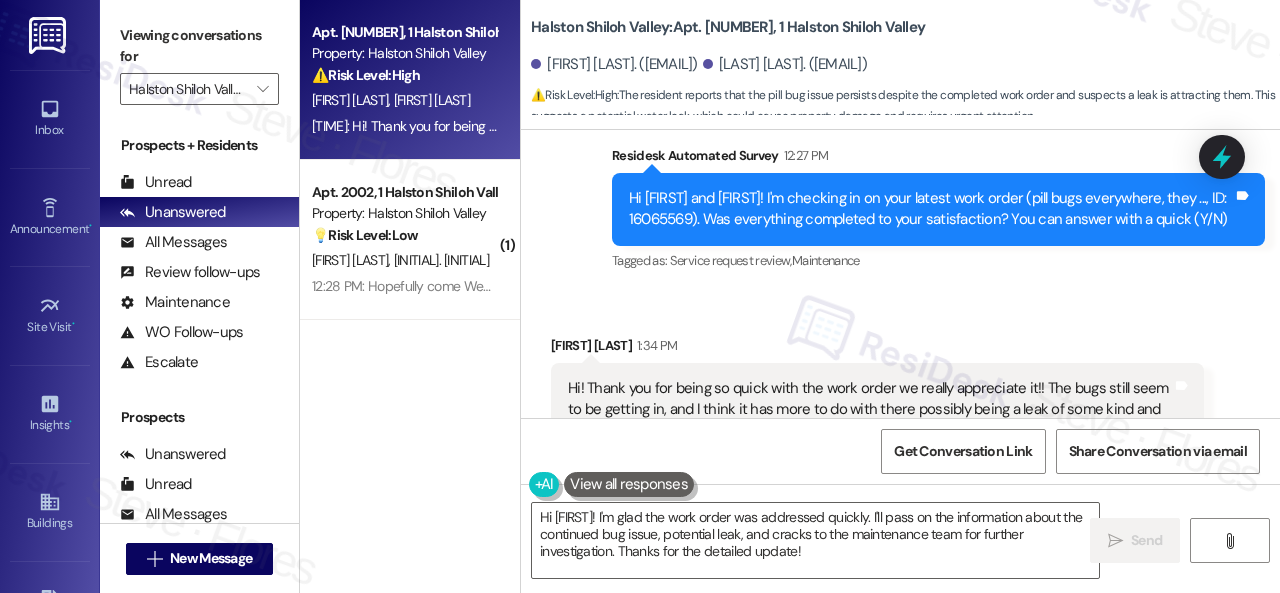 scroll, scrollTop: 2450, scrollLeft: 0, axis: vertical 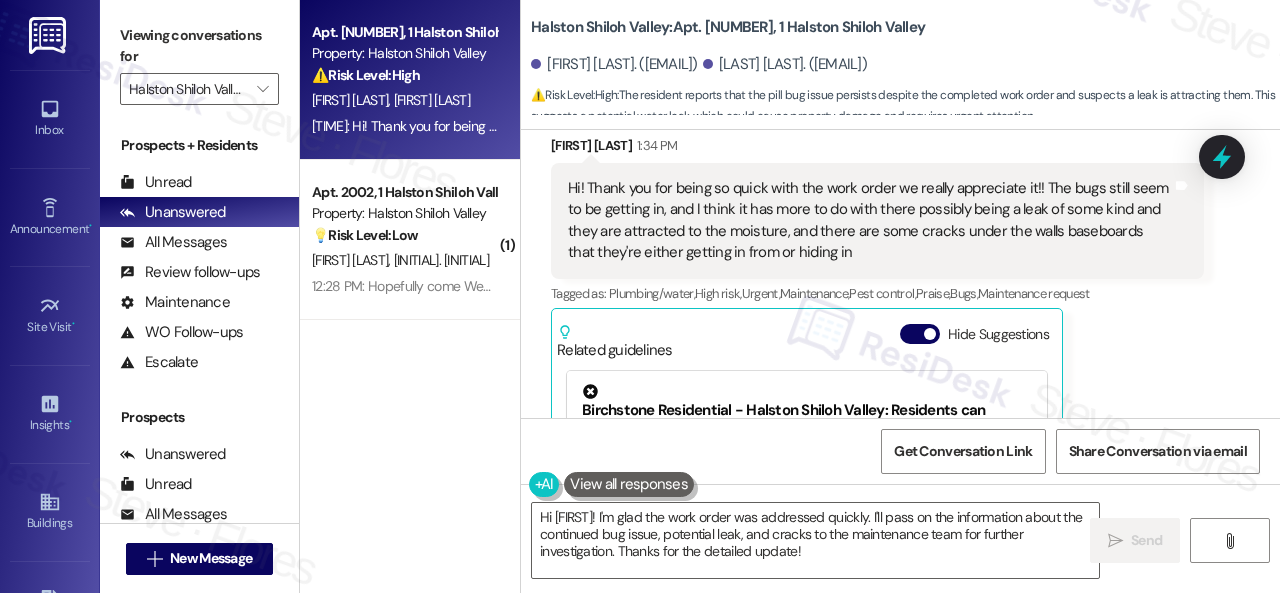 click on "Received via SMS Sandra Hudson 1:34 PM Hi! Thank you for being so quick with the work order we really appreciate it!! The bugs still seem to be getting in, and I think it has more to do with there possibly being a leak of some kind and they are attracted to the moisture, and there are some cracks under the walls baseboards that they're either getting in from or hiding in  Tags and notes Tagged as:   Plumbing/water ,  Click to highlight conversations about Plumbing/water High risk ,  Click to highlight conversations about High risk Urgent ,  Click to highlight conversations about Urgent Maintenance ,  Click to highlight conversations about Maintenance Pest control ,  Click to highlight conversations about Pest control Praise ,  Click to highlight conversations about Praise Bugs ,  Click to highlight conversations about Bugs Maintenance request Click to highlight conversations about Maintenance request  Related guidelines Hide Suggestions Created  a year ago Property level guideline  ( 70 % match) Created   (" at bounding box center (877, 370) 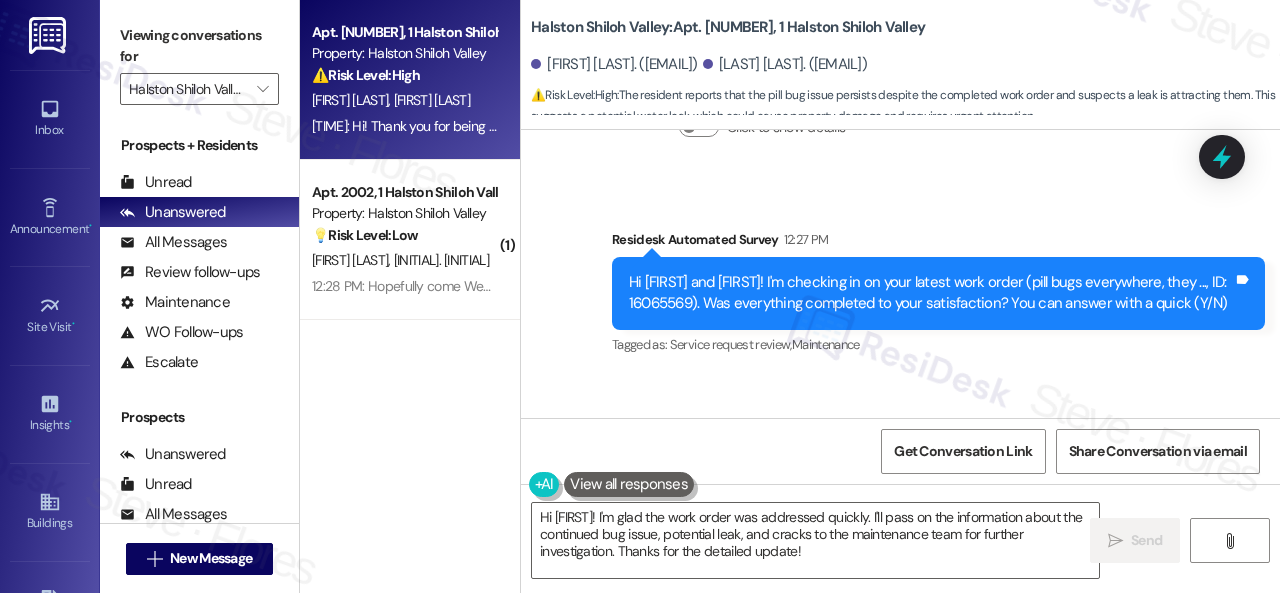 scroll, scrollTop: 2150, scrollLeft: 0, axis: vertical 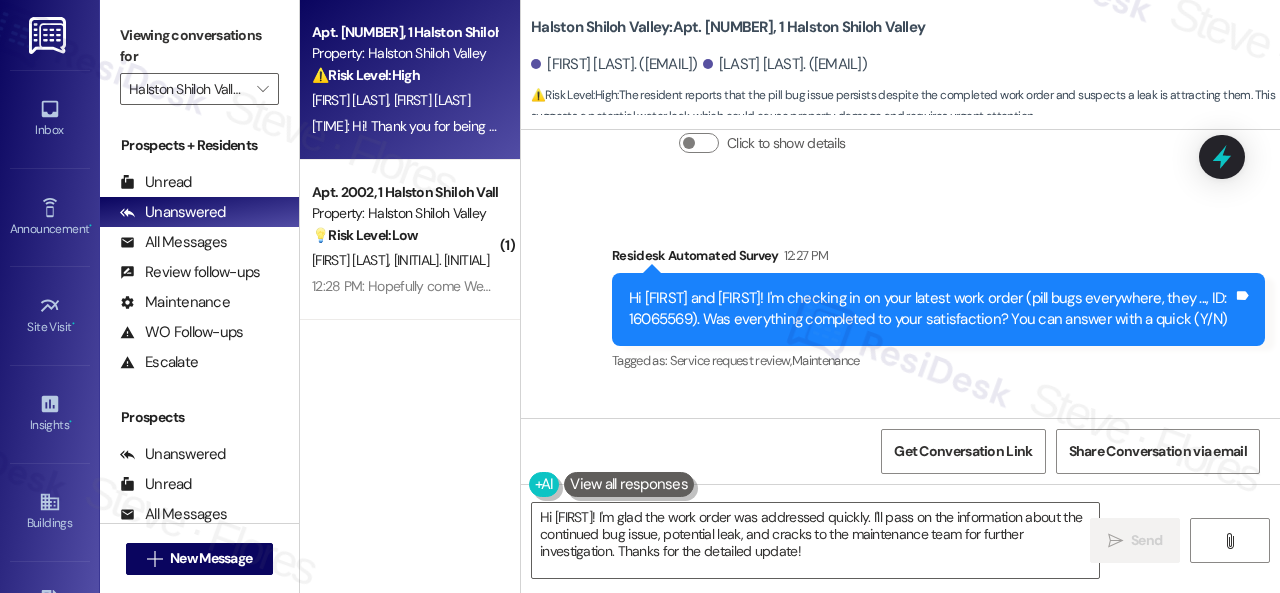 click on "Received via SMS Sandra Hudson 1:34 PM Hi! Thank you for being so quick with the work order we really appreciate it!! The bugs still seem to be getting in, and I think it has more to do with there possibly being a leak of some kind and they are attracted to the moisture, and there are some cracks under the walls baseboards that they're either getting in from or hiding in  Tags and notes Tagged as:   Plumbing/water ,  Click to highlight conversations about Plumbing/water High risk ,  Click to highlight conversations about High risk Urgent ,  Click to highlight conversations about Urgent Maintenance ,  Click to highlight conversations about Maintenance Pest control ,  Click to highlight conversations about Pest control Praise ,  Click to highlight conversations about Praise Bugs ,  Click to highlight conversations about Bugs Maintenance request Click to highlight conversations about Maintenance request  Related guidelines Hide Suggestions Created  a year ago Property level guideline  ( 70 % match) Created   (" at bounding box center [900, 655] 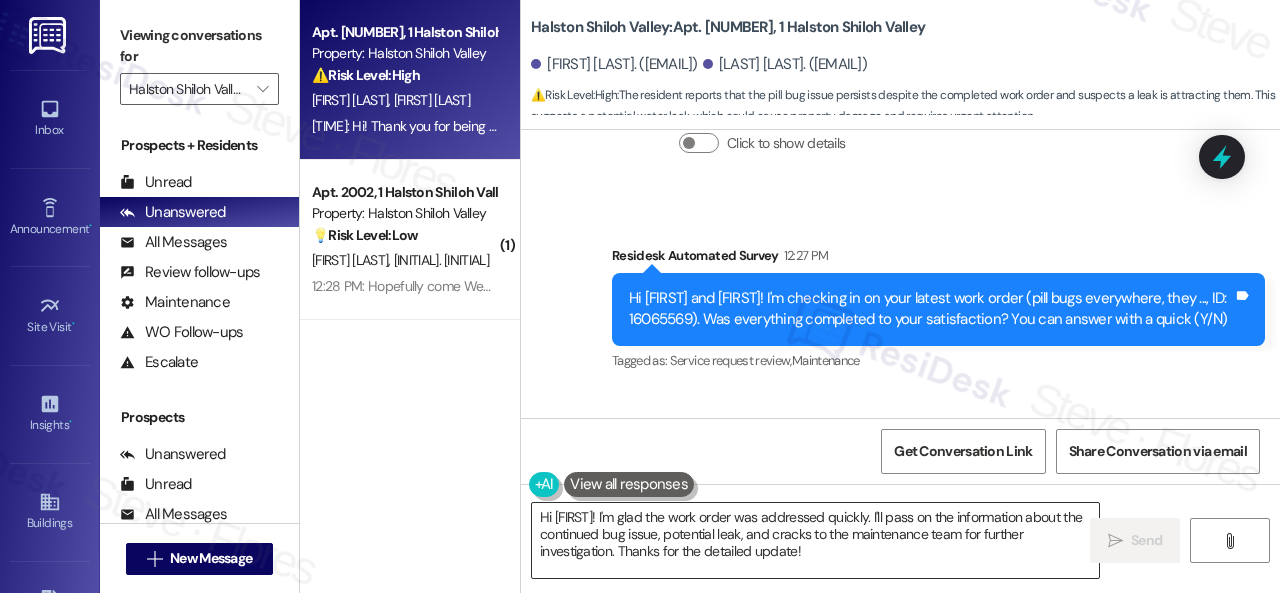 click on "Hi {{first_name}}! I'm glad the work order was addressed quickly. I'll pass on the information about the continued bug issue, potential leak, and cracks to the maintenance team for further investigation. Thanks for the detailed update!" at bounding box center [815, 540] 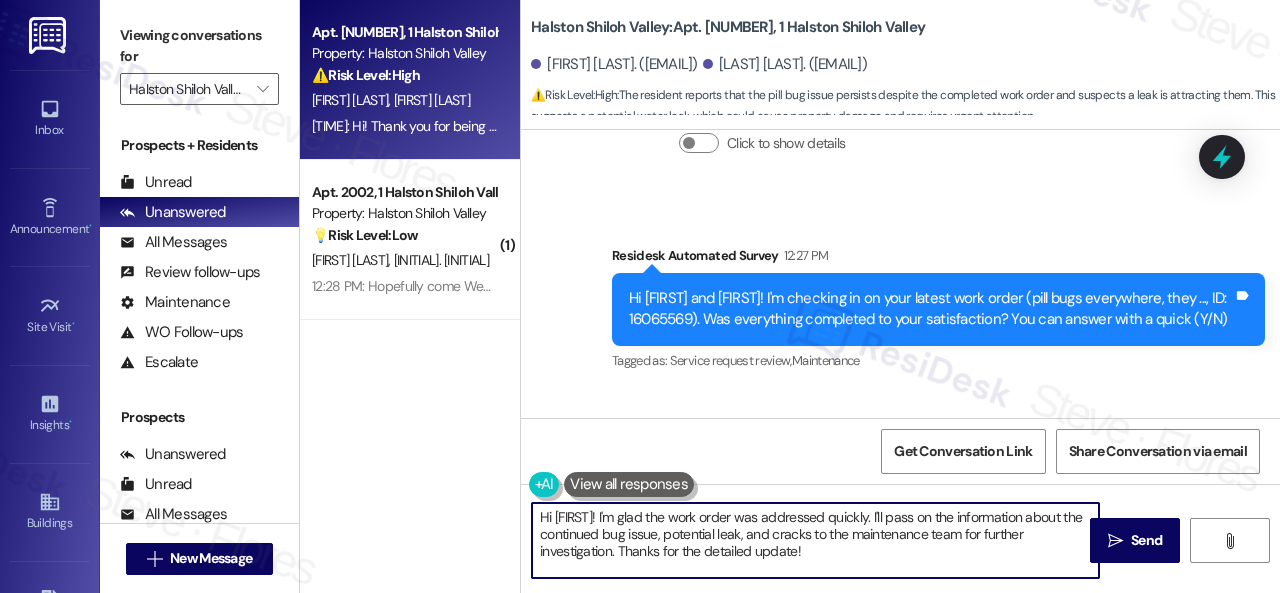 paste on "I'm sorry to hear the issue hasn't been resolved yet. We apologize for the delay and any inconvenience this may have caused. Have you already submitted a new work order? If so, may I have the work order number so I can follow up with the site team? If not, I'll be happy to submit a new work order on your behalf. Can the maintenance team enter your apartment even if you are not home? Are there any pets they should be concerned about?" 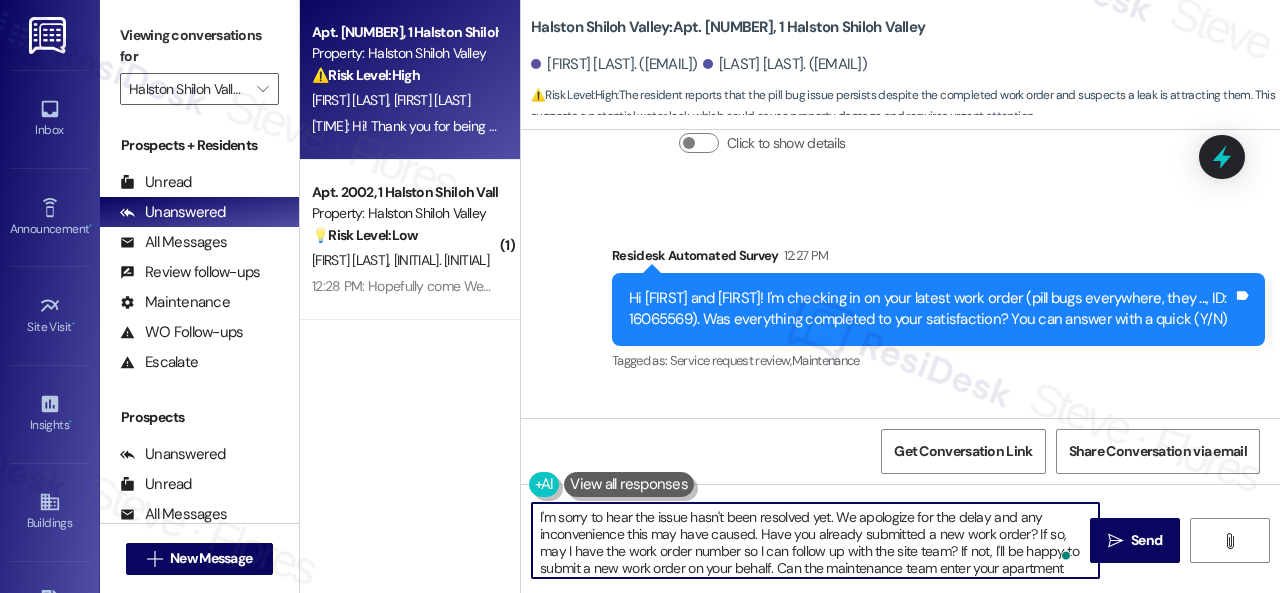 scroll, scrollTop: 16, scrollLeft: 0, axis: vertical 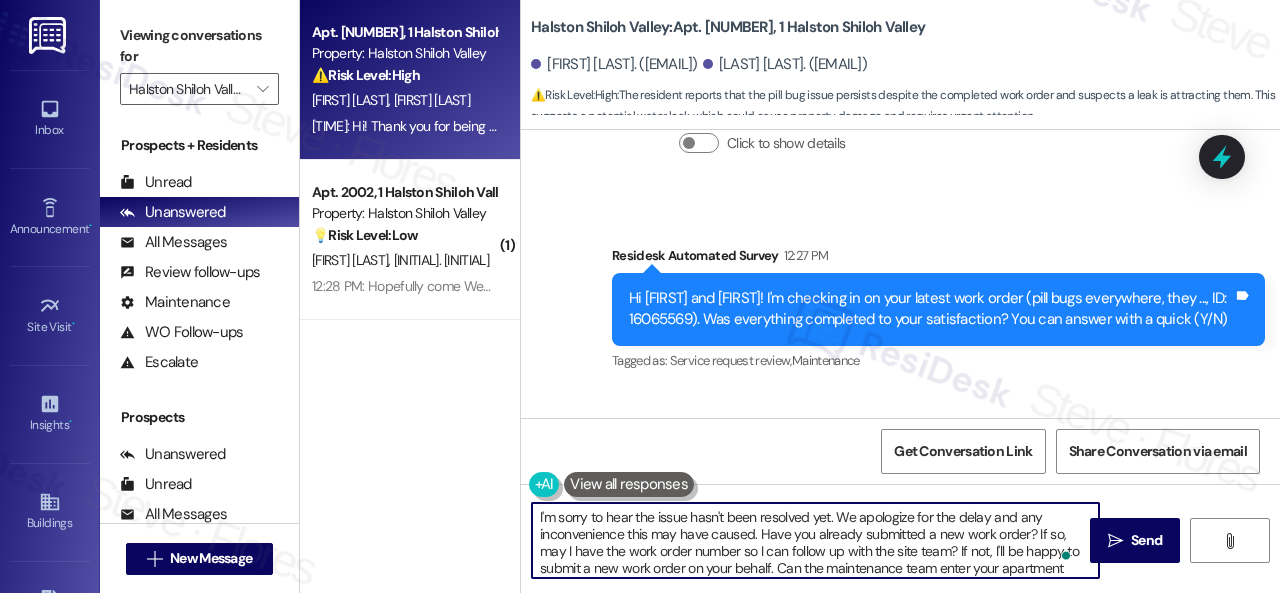 click on "I'm sorry to hear the issue hasn't been resolved yet. We apologize for the delay and any inconvenience this may have caused. Have you already submitted a new work order? If so, may I have the work order number so I can follow up with the site team? If not, I'll be happy to submit a new work order on your behalf. Can the maintenance team enter your apartment even if you are not home? Are there any pets they should be concerned about?" at bounding box center [815, 540] 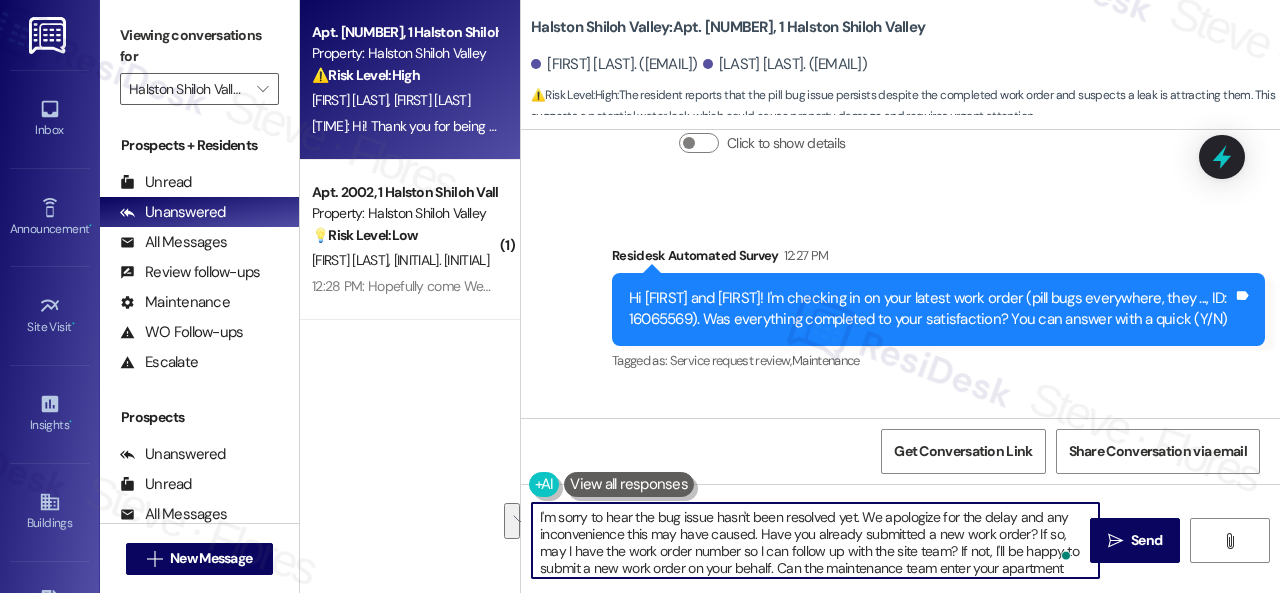 drag, startPoint x: 862, startPoint y: 515, endPoint x: 755, endPoint y: 539, distance: 109.65856 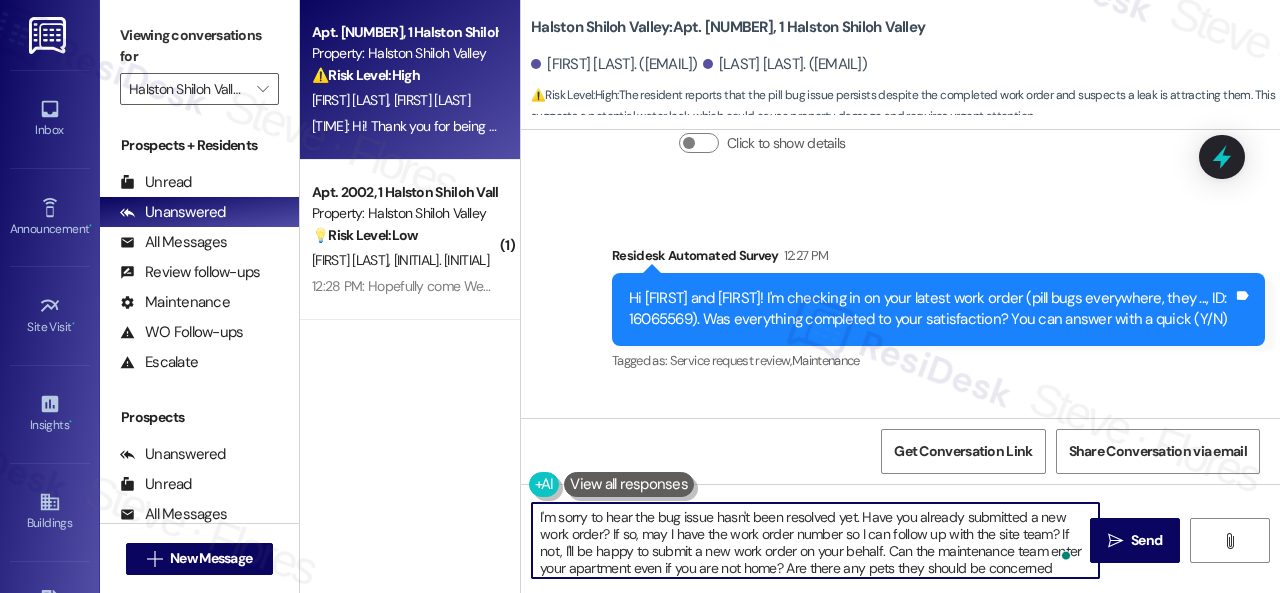 scroll, scrollTop: 17, scrollLeft: 0, axis: vertical 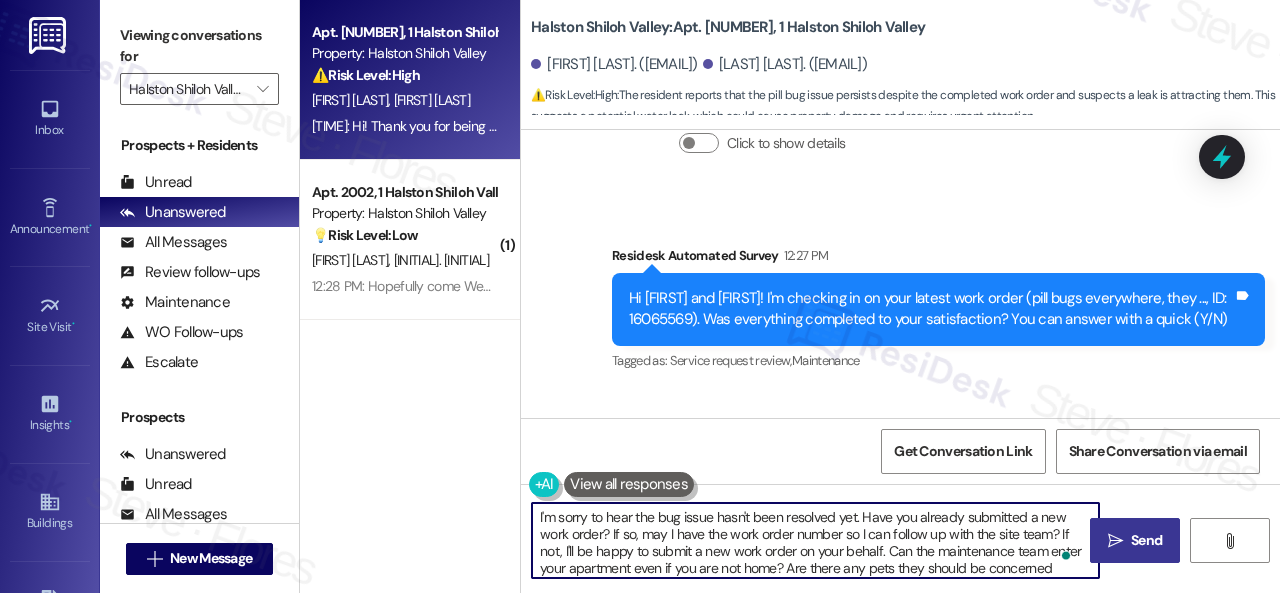 type on "I'm sorry to hear the bug issue hasn't been resolved yet. Have you already submitted a new work order? If so, may I have the work order number so I can follow up with the site team? If not, I'll be happy to submit a new work order on your behalf. Can the maintenance team enter your apartment even if you are not home? Are there any pets they should be concerned about?" 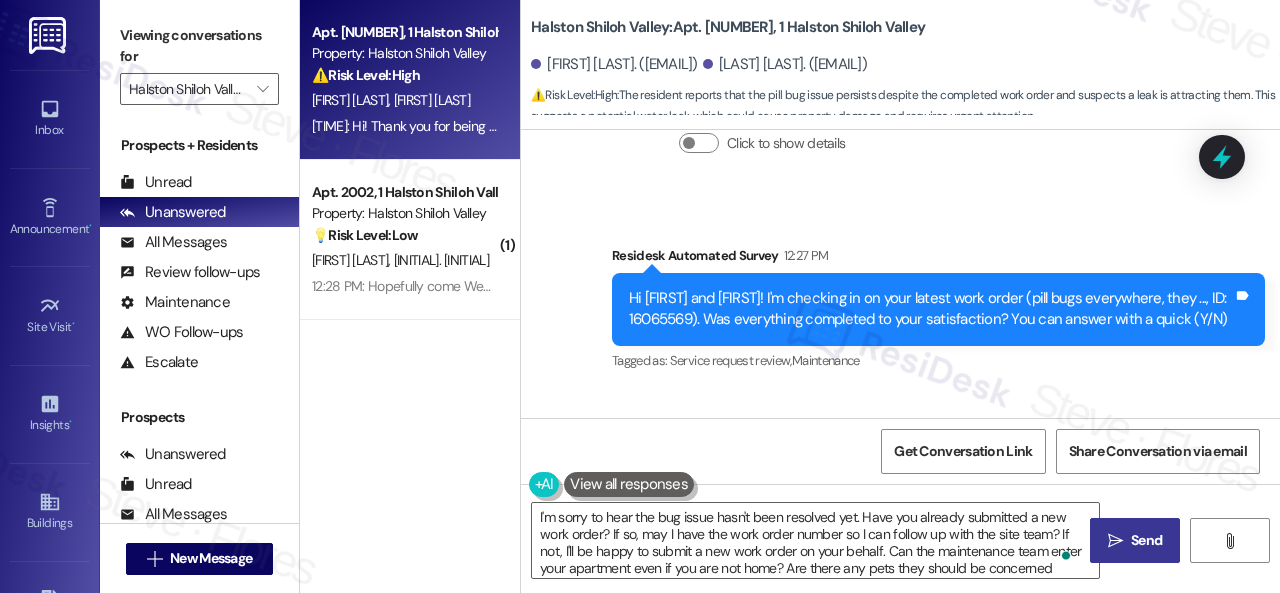 drag, startPoint x: 1112, startPoint y: 533, endPoint x: 1112, endPoint y: 544, distance: 11 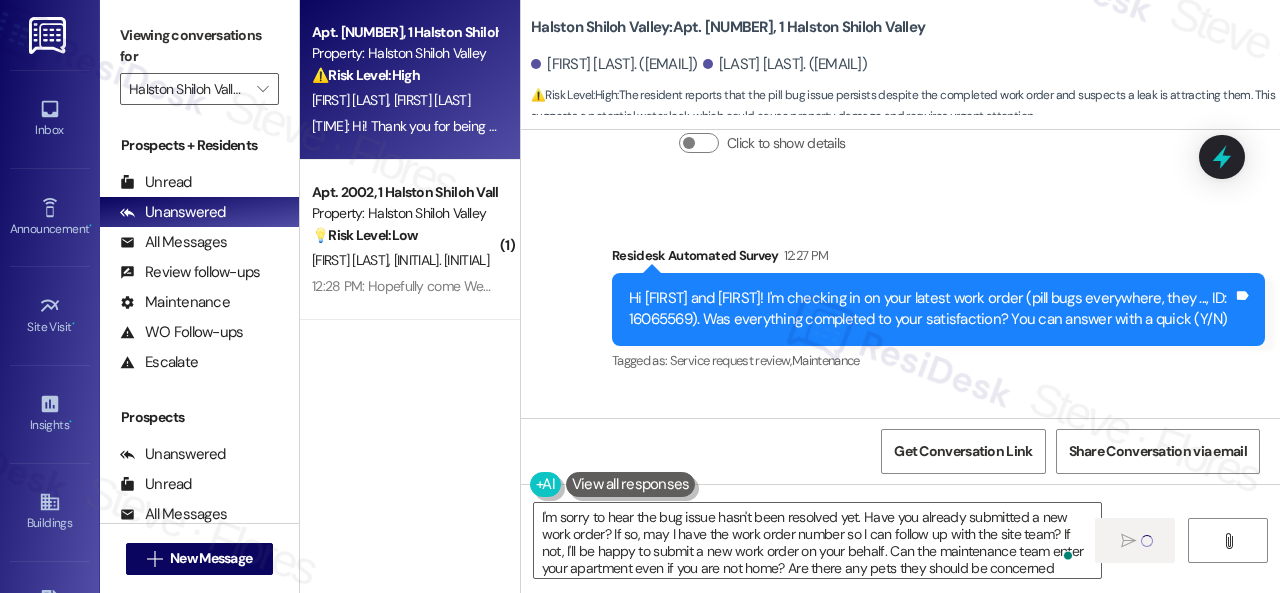 type 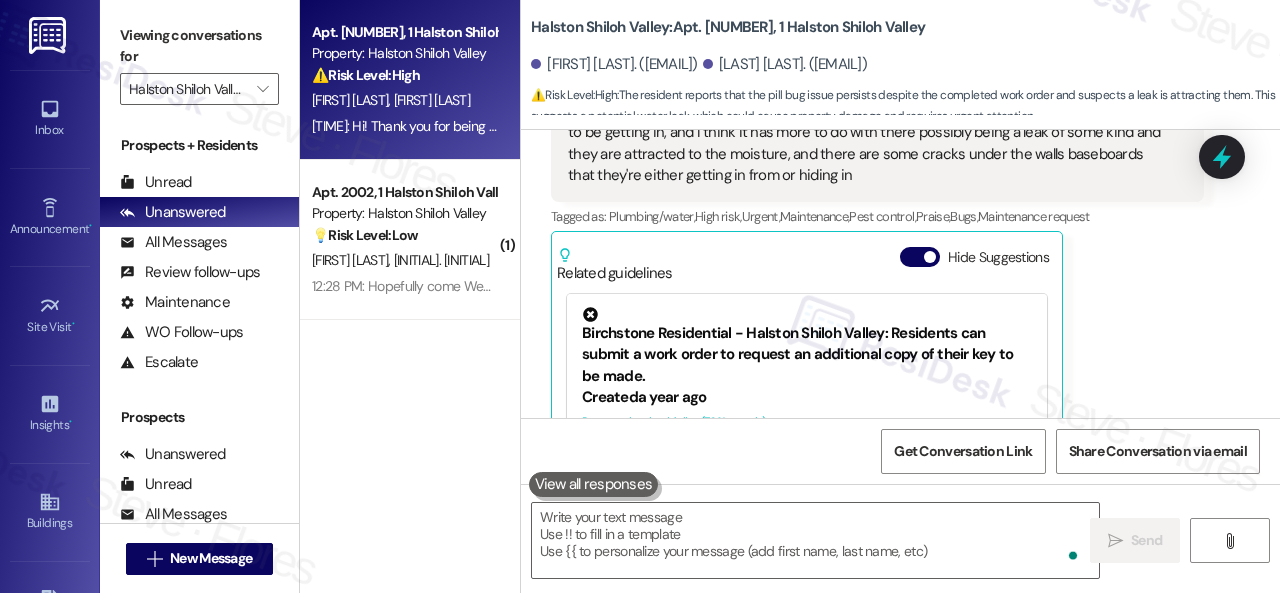 scroll, scrollTop: 2650, scrollLeft: 0, axis: vertical 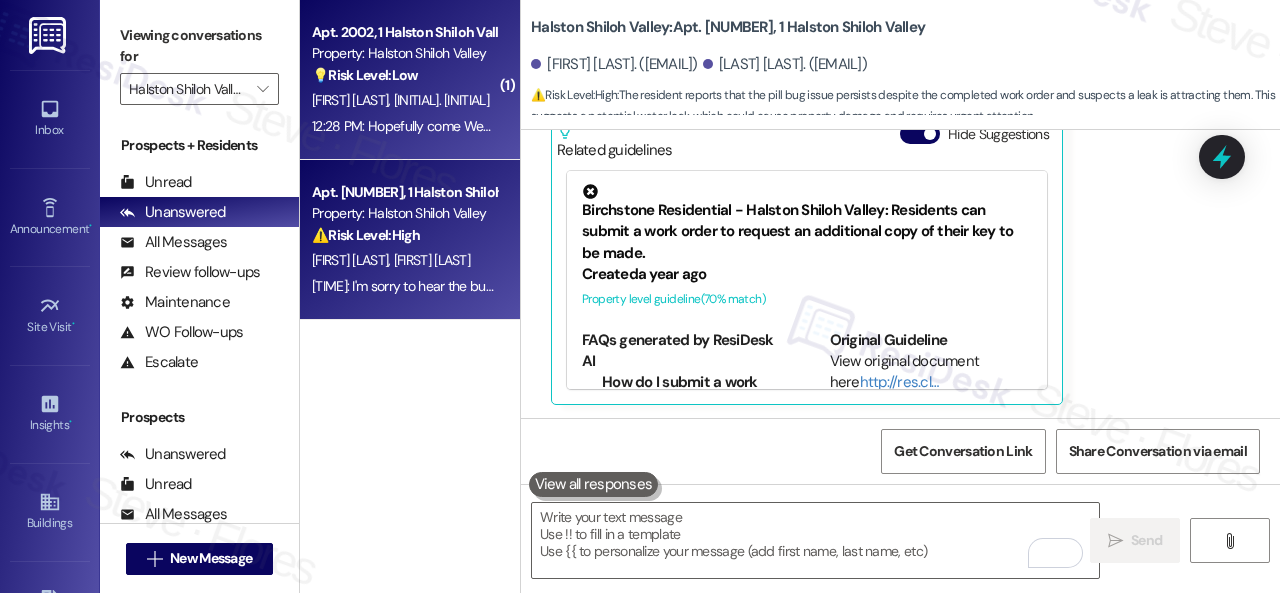 click on "J. Iliff A. Ghorley" at bounding box center (404, 100) 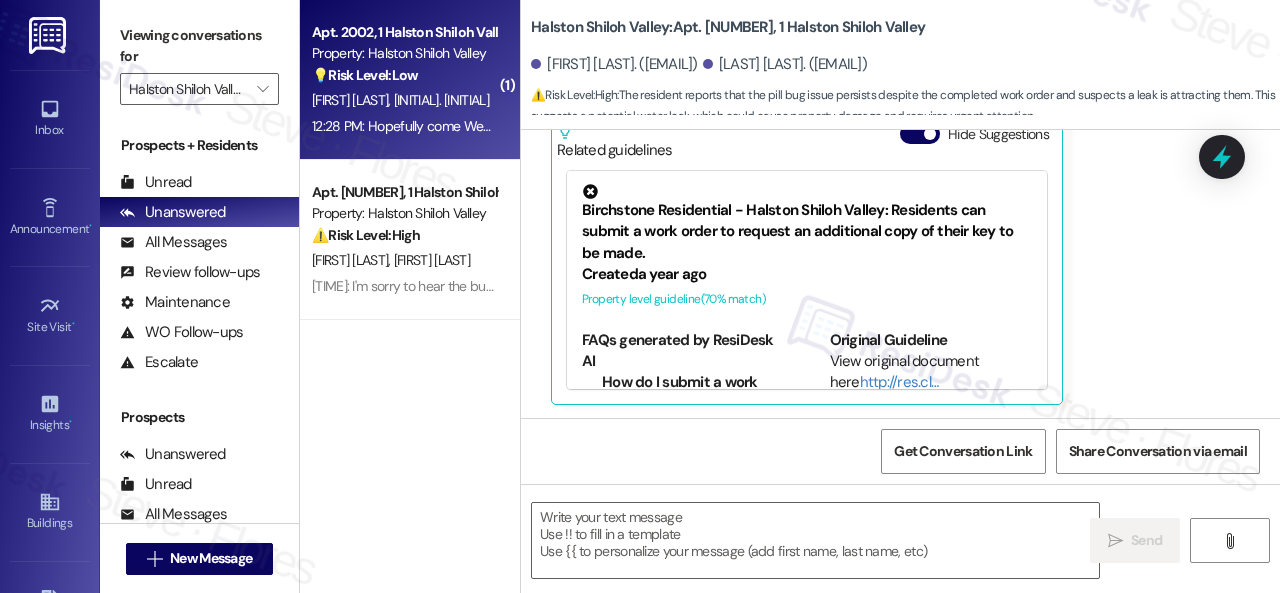 type on "Fetching suggested responses. Please feel free to read through the conversation in the meantime." 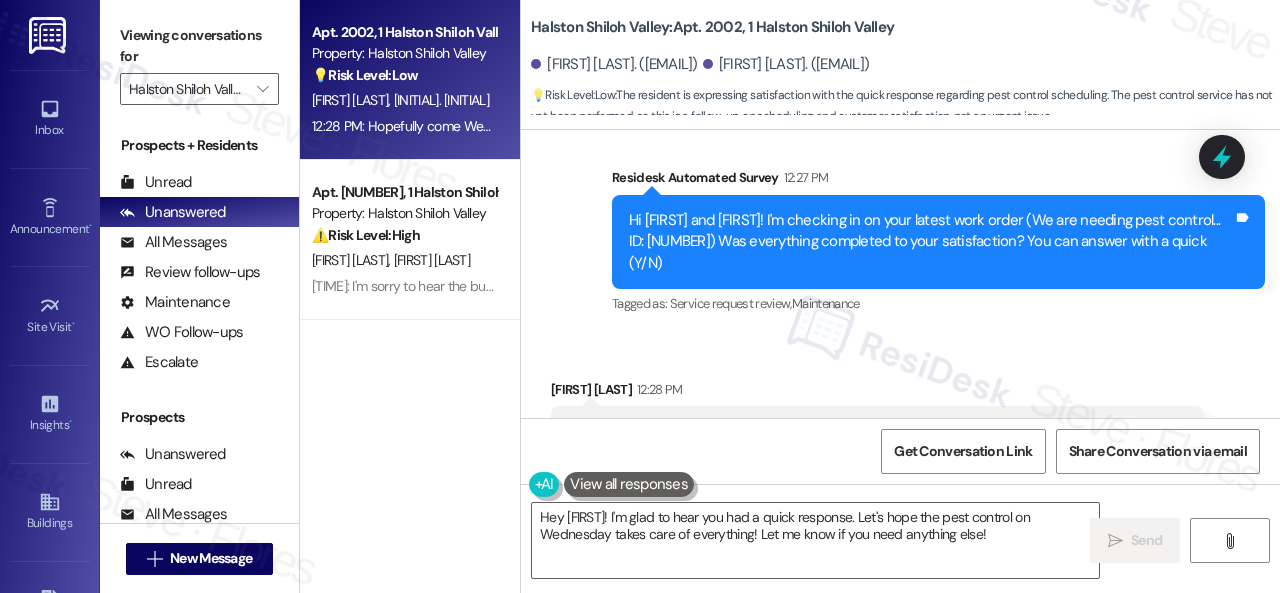 scroll, scrollTop: 15317, scrollLeft: 0, axis: vertical 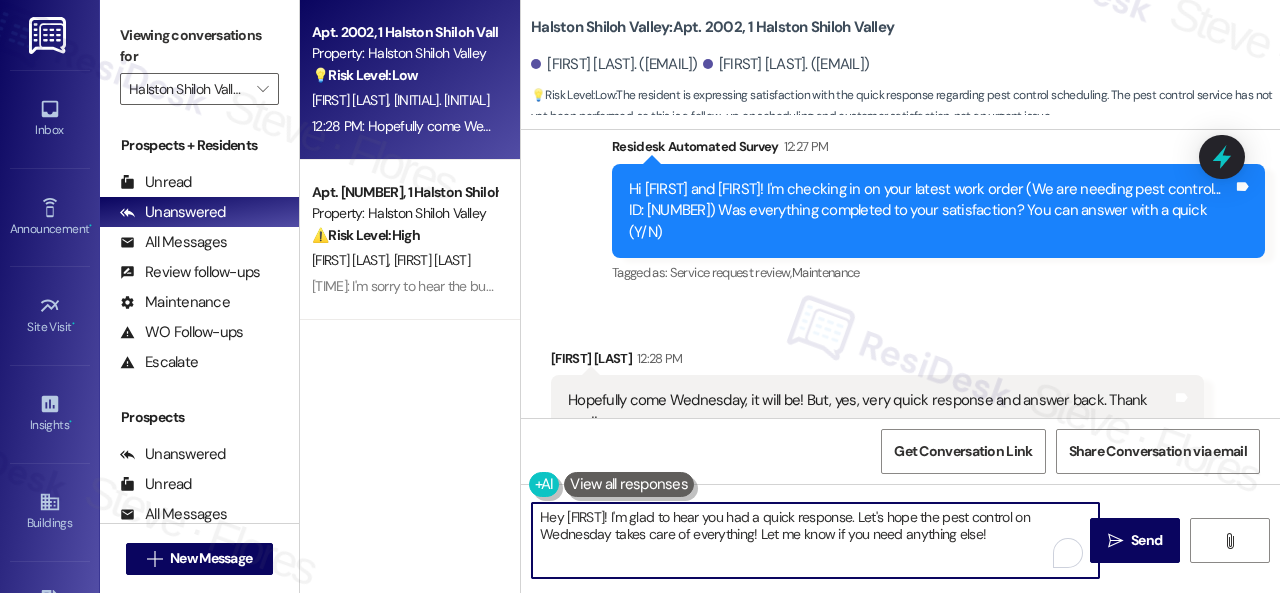 drag, startPoint x: 994, startPoint y: 529, endPoint x: 399, endPoint y: 525, distance: 595.0134 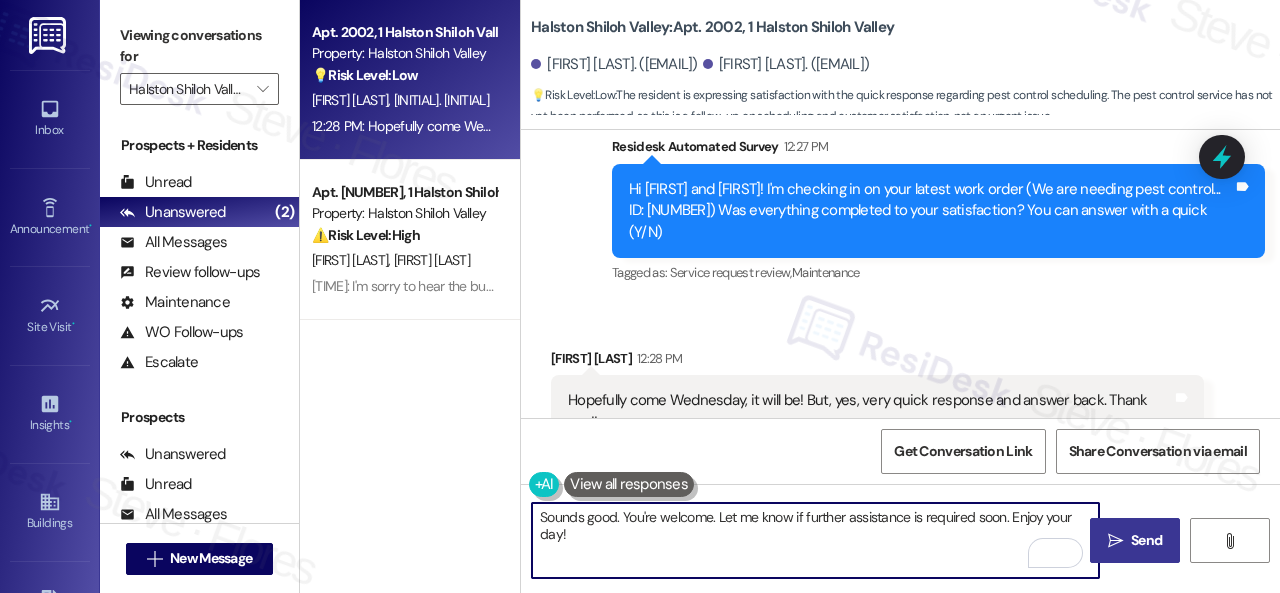 type on "Sounds good. You're welcome. Let me know if further assistance is required soon. Enjoy your day!" 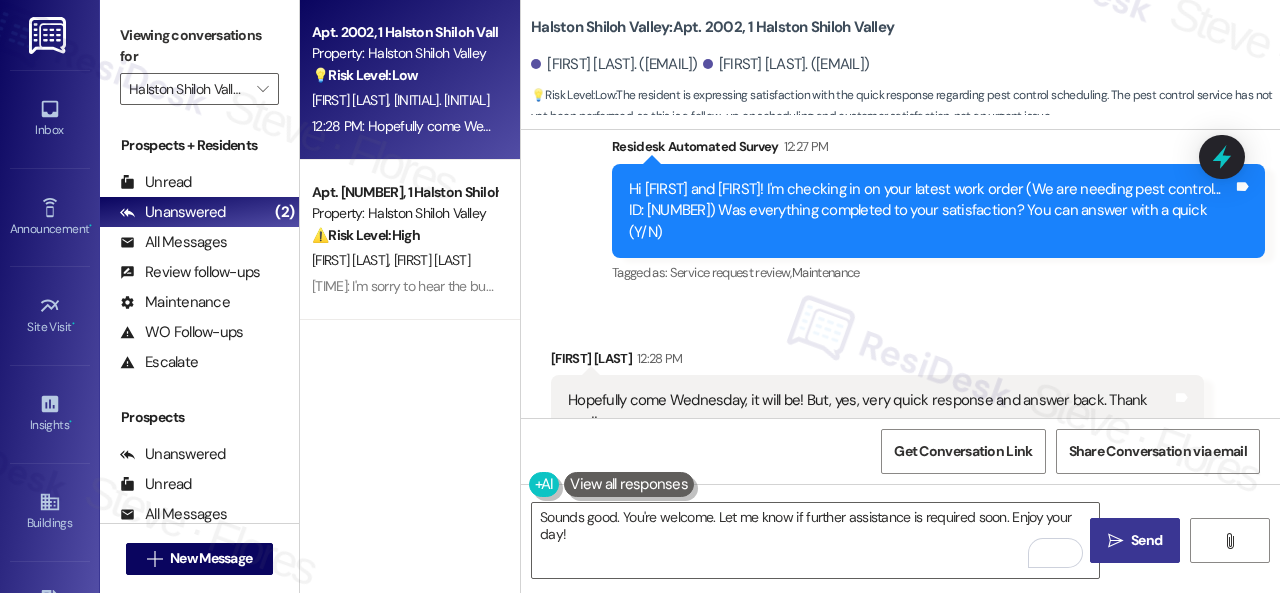 click on "Send" at bounding box center (1146, 540) 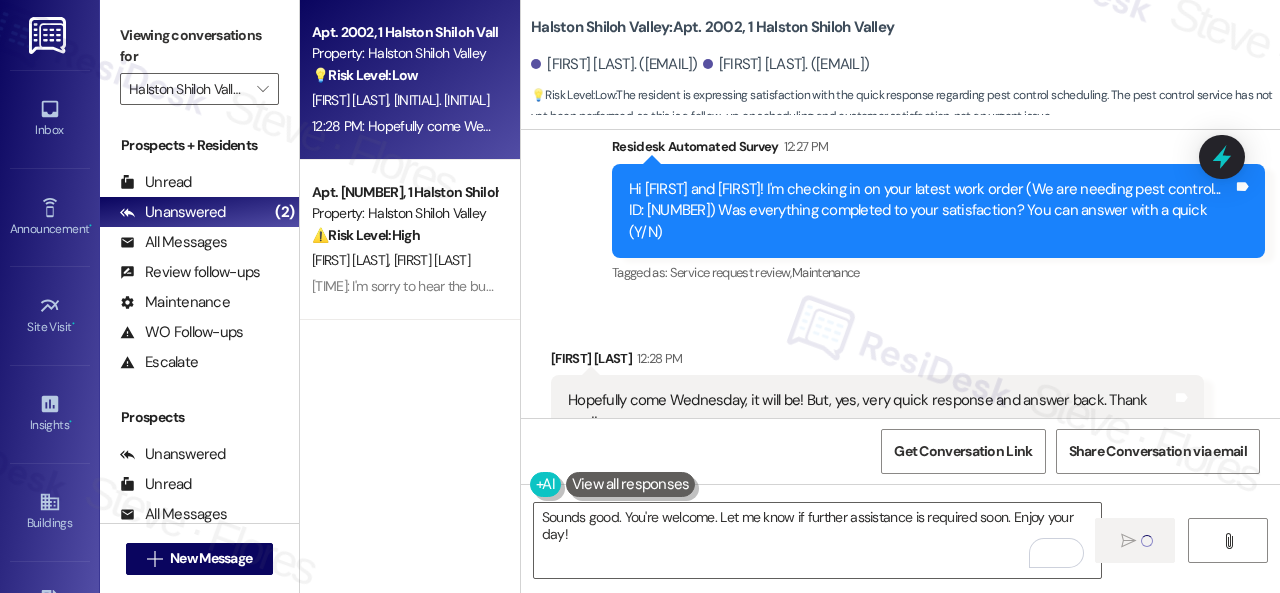 type 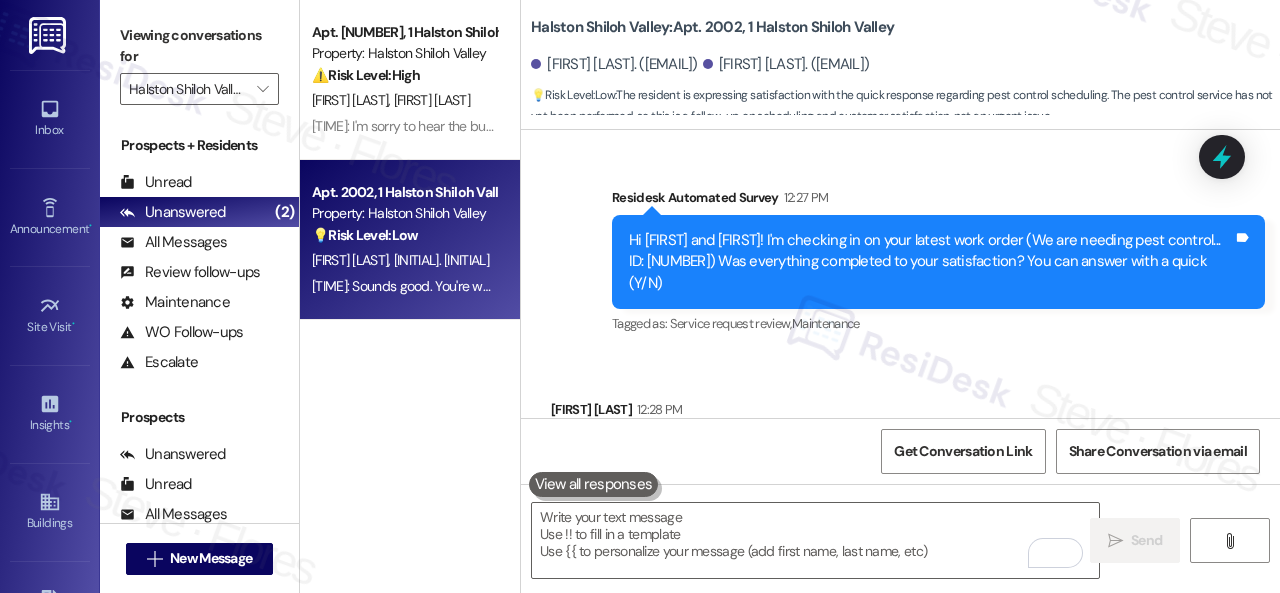 scroll, scrollTop: 15078, scrollLeft: 0, axis: vertical 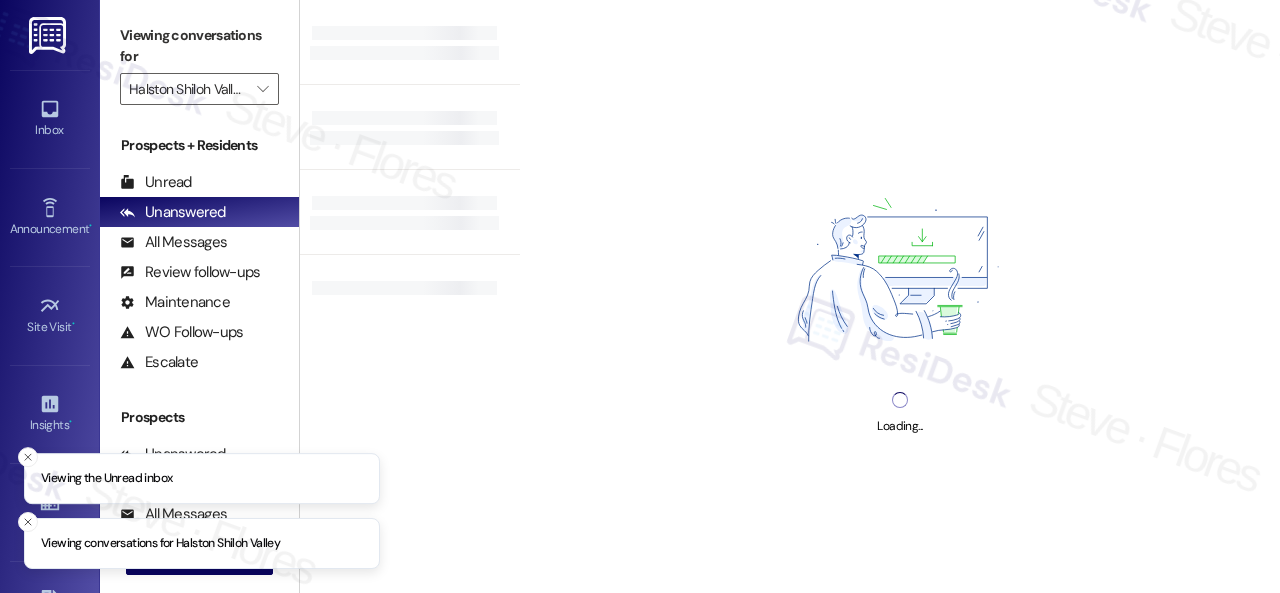 type on "Halston Shiloh Valley" 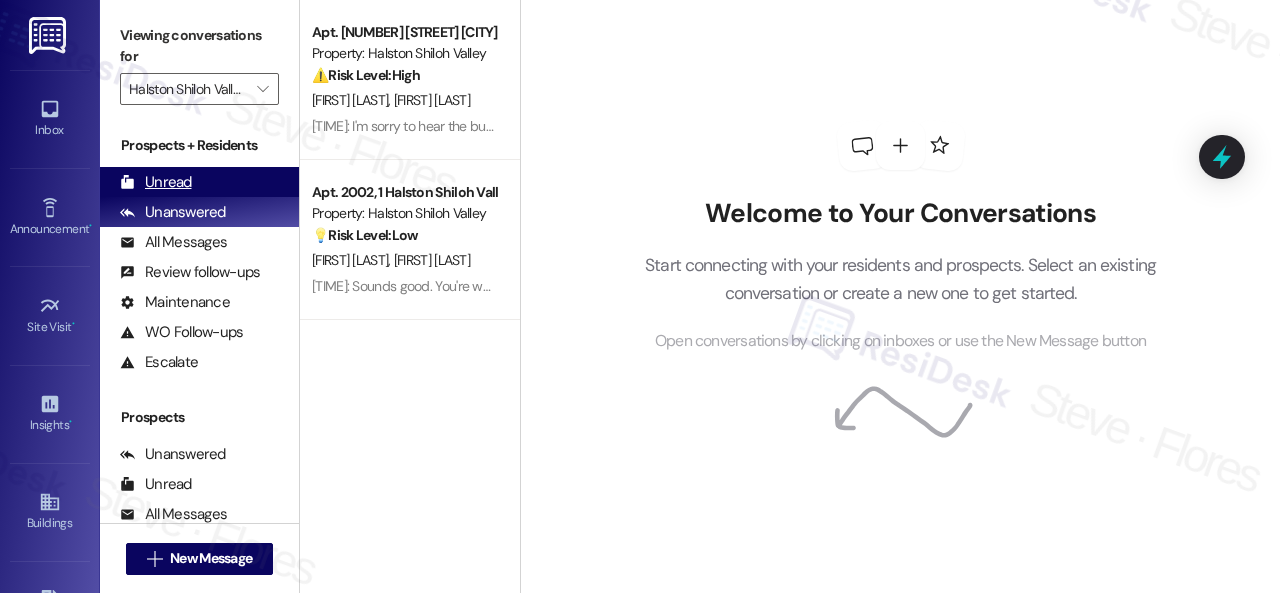click on "Unread" at bounding box center (156, 182) 